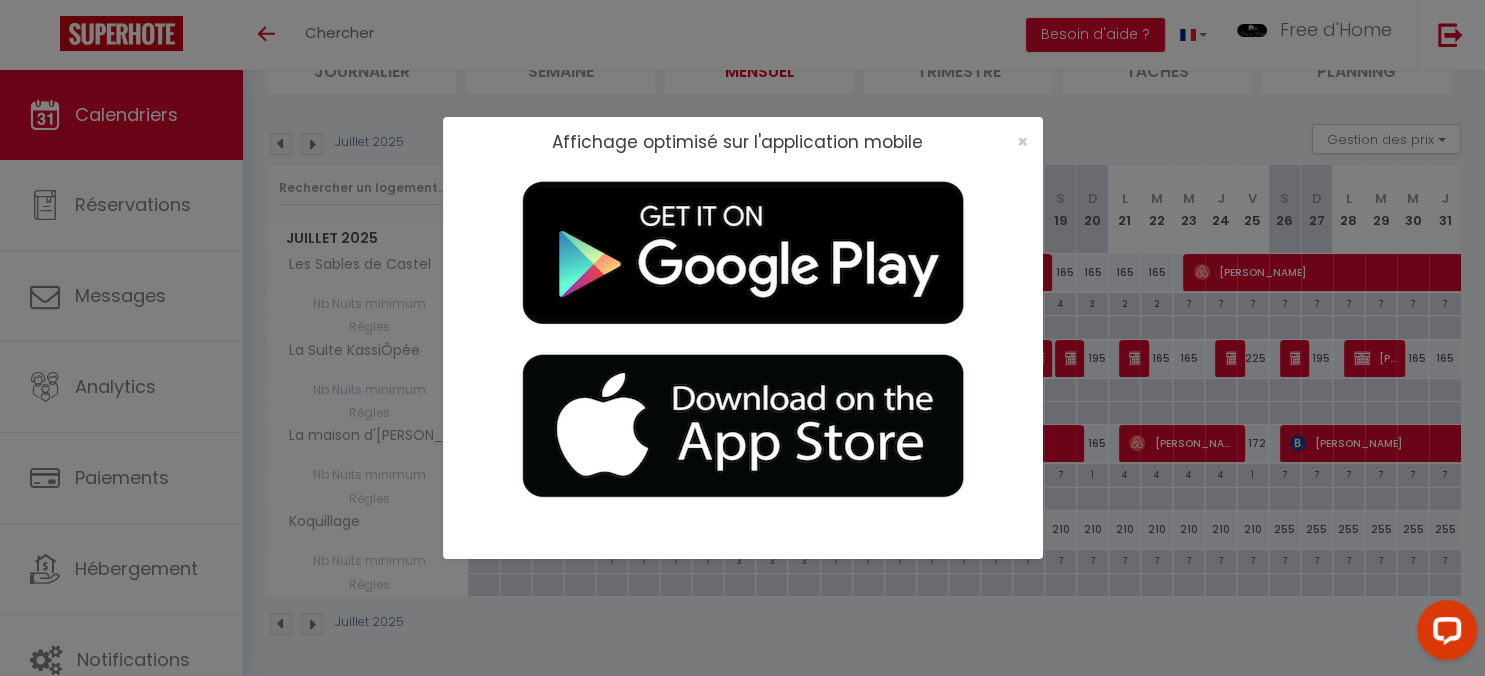 scroll, scrollTop: 163, scrollLeft: 0, axis: vertical 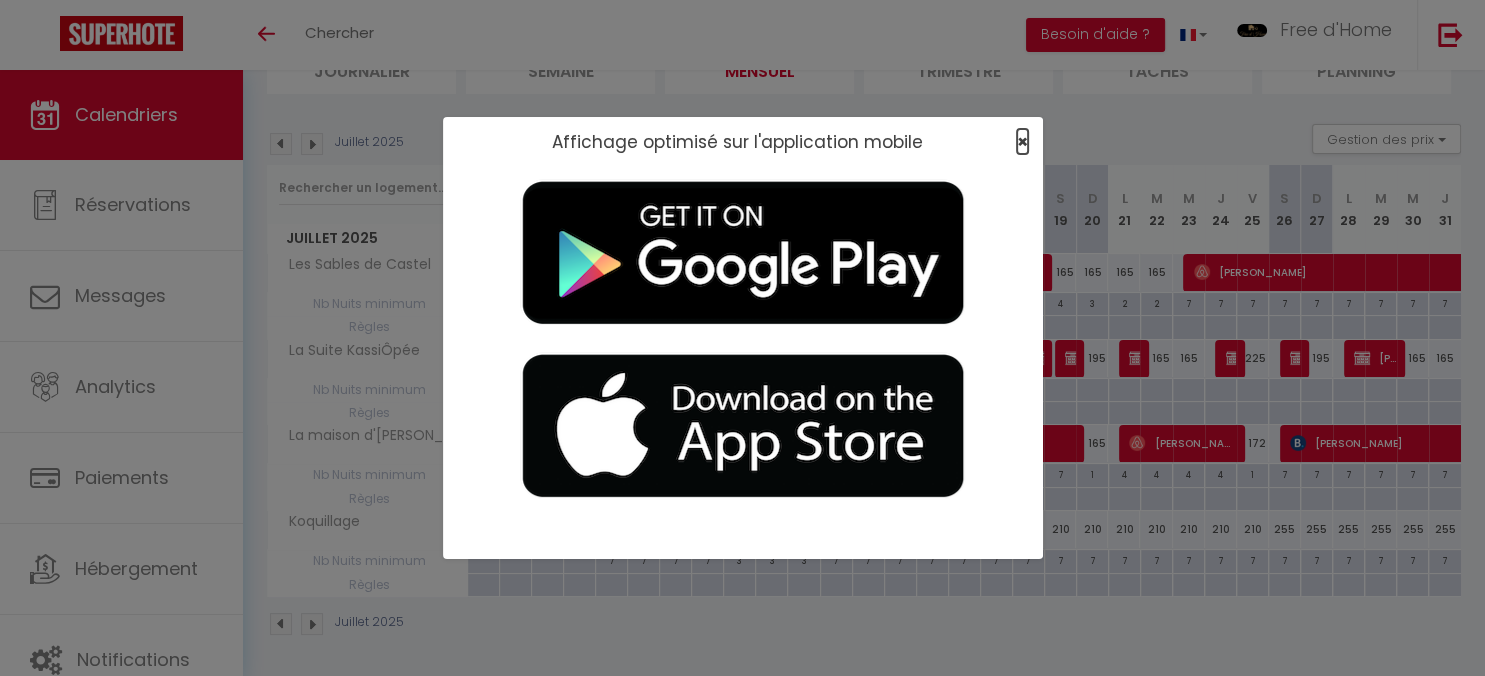 click on "×" at bounding box center [1022, 141] 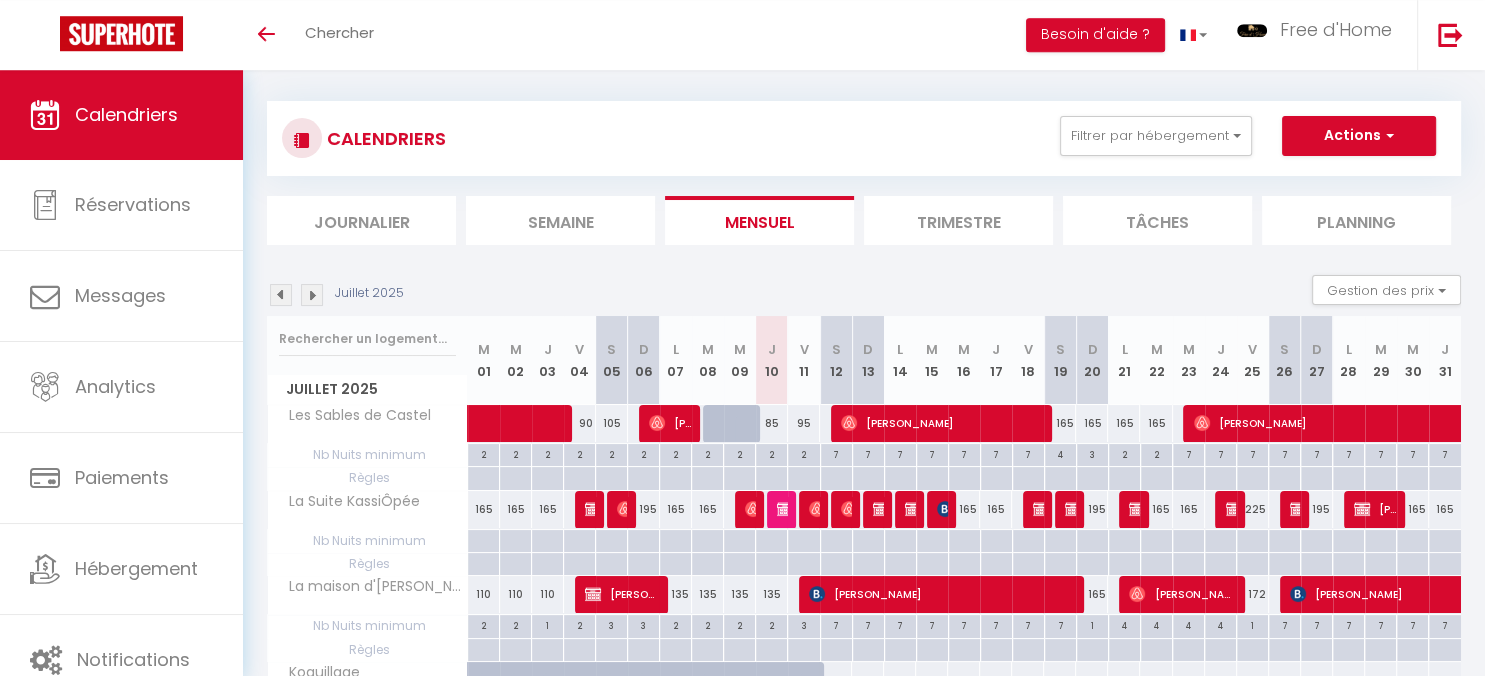 scroll, scrollTop: 0, scrollLeft: 0, axis: both 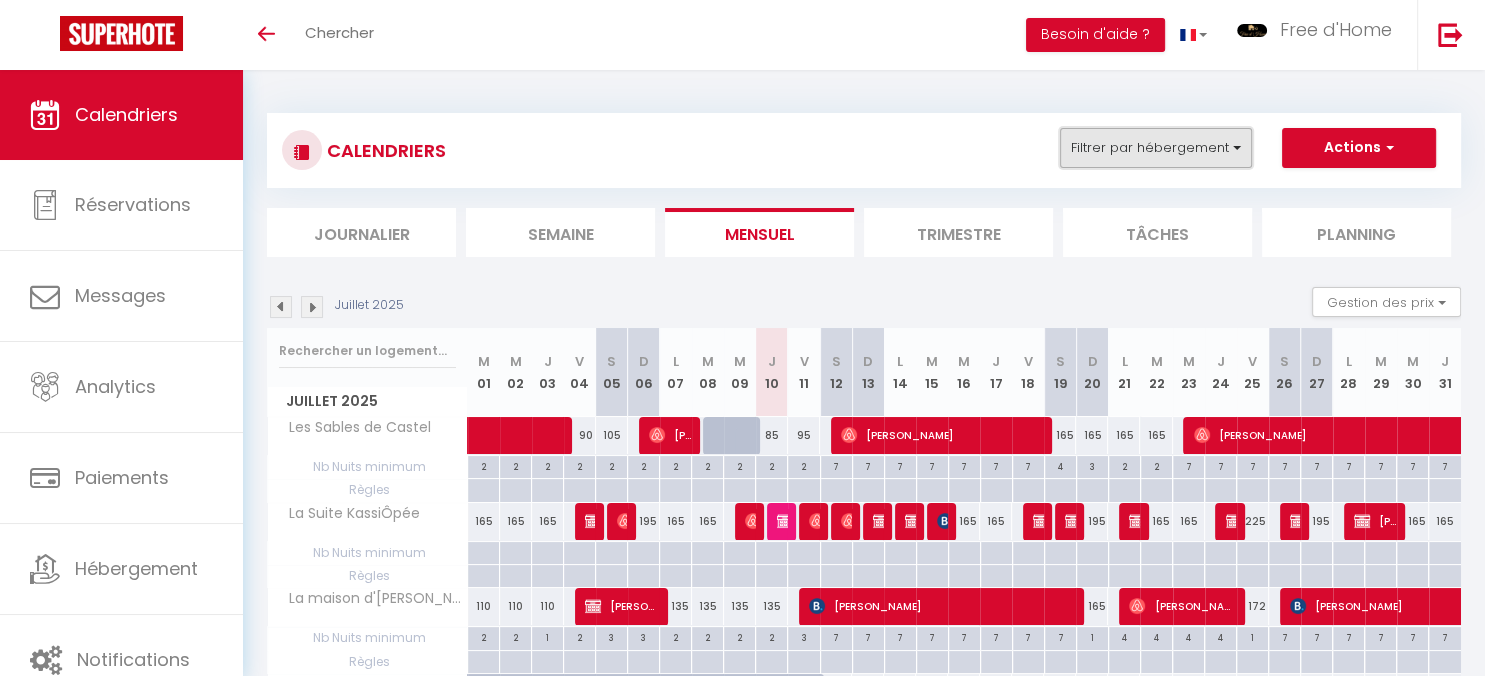 click on "Filtrer par hébergement" at bounding box center (1156, 148) 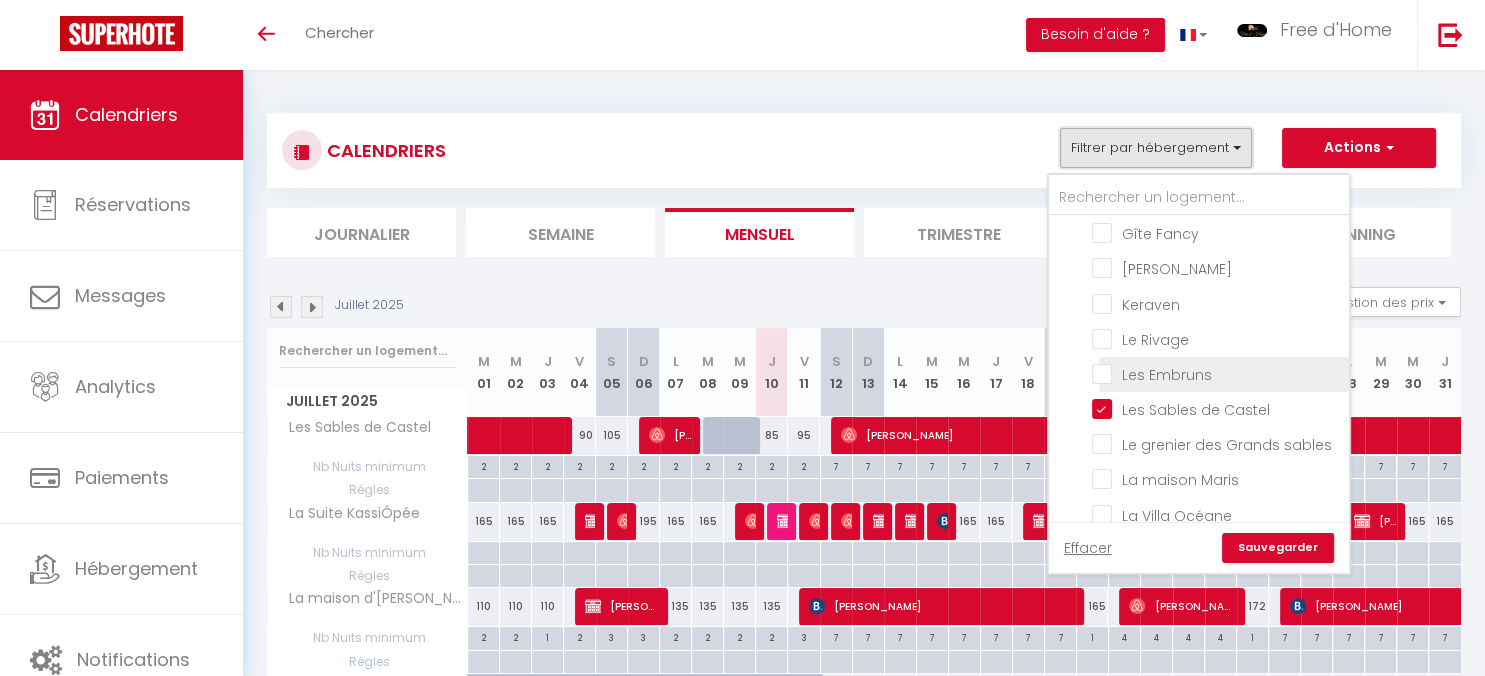 scroll, scrollTop: 1191, scrollLeft: 0, axis: vertical 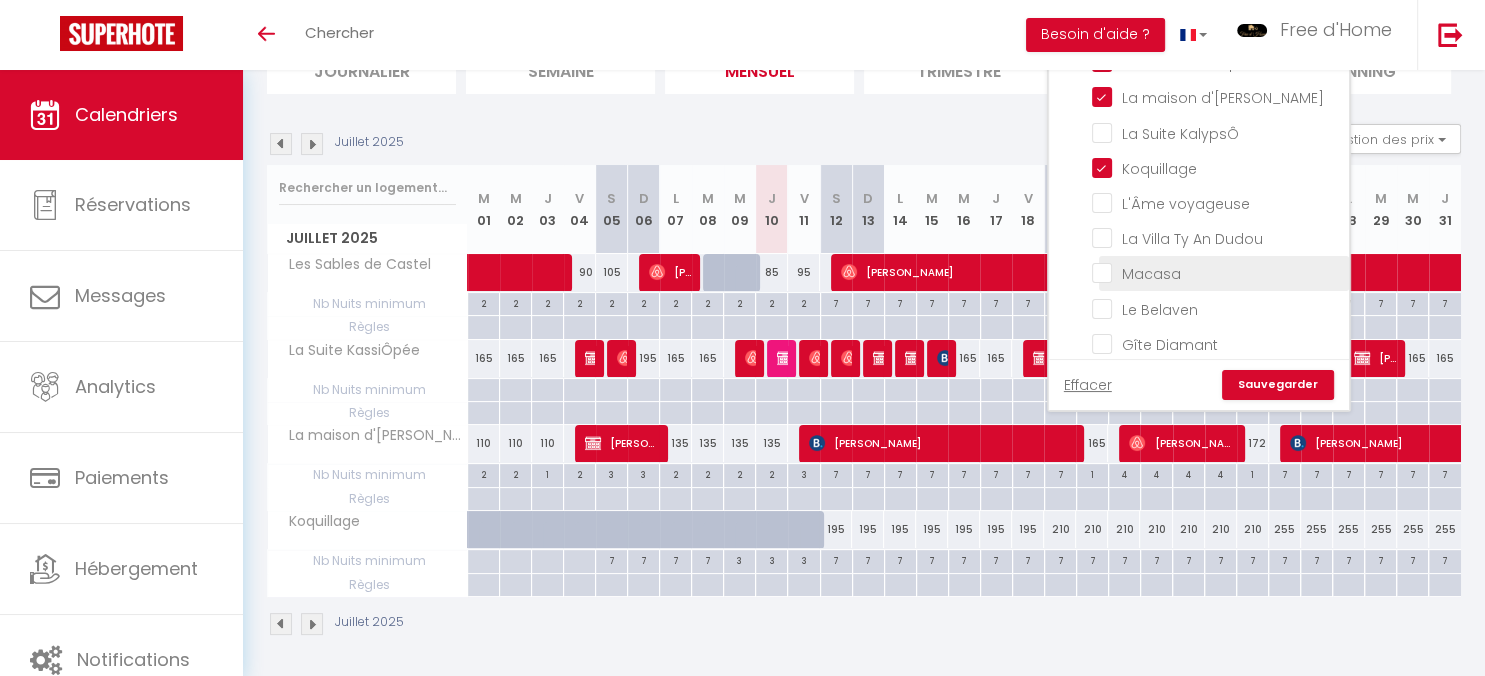 click on "Macasa" at bounding box center (1217, 272) 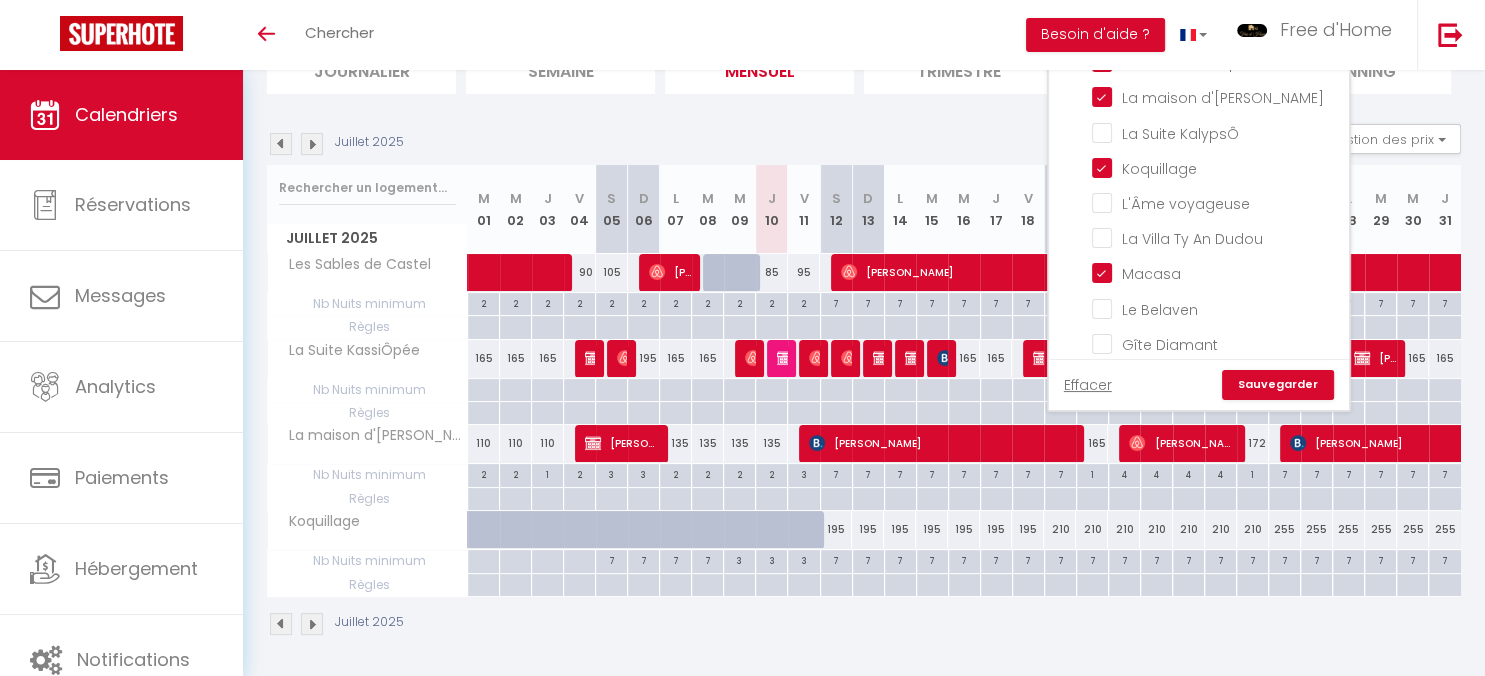 checkbox on "false" 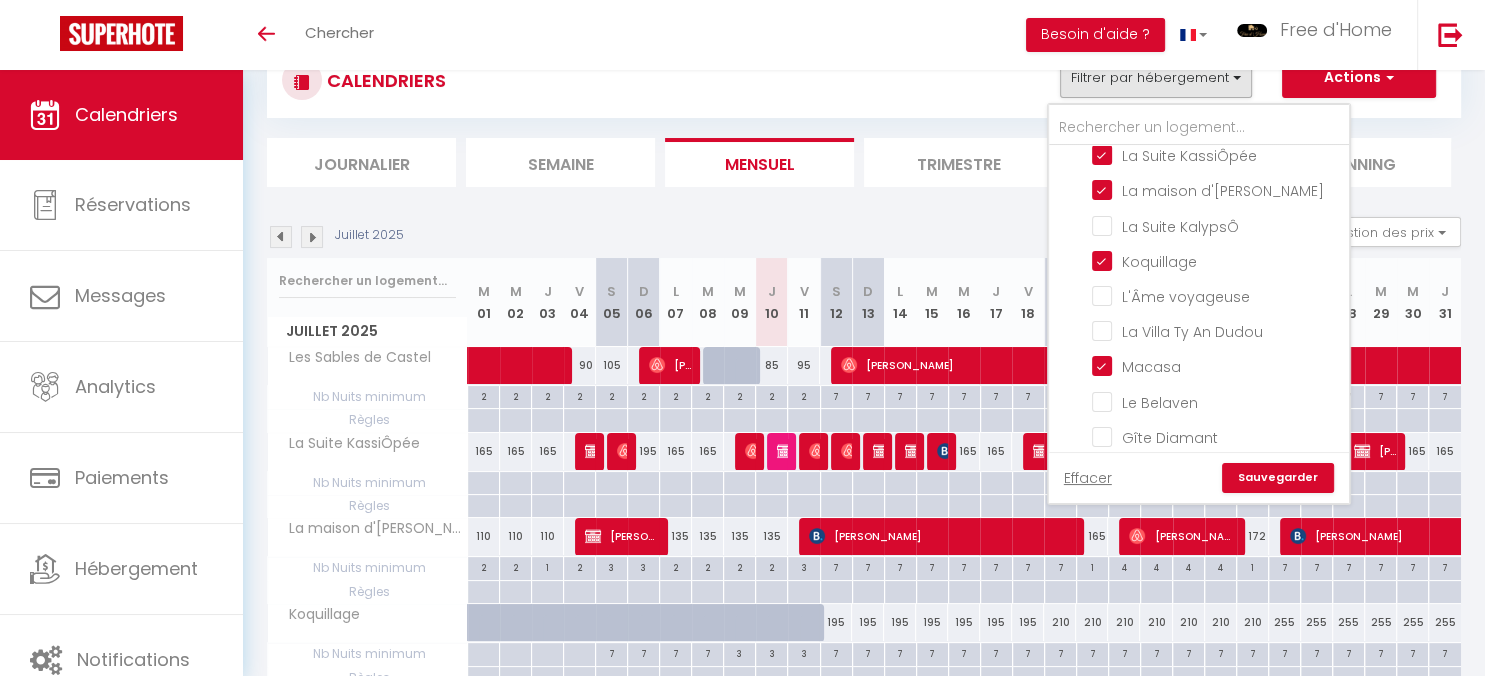 select 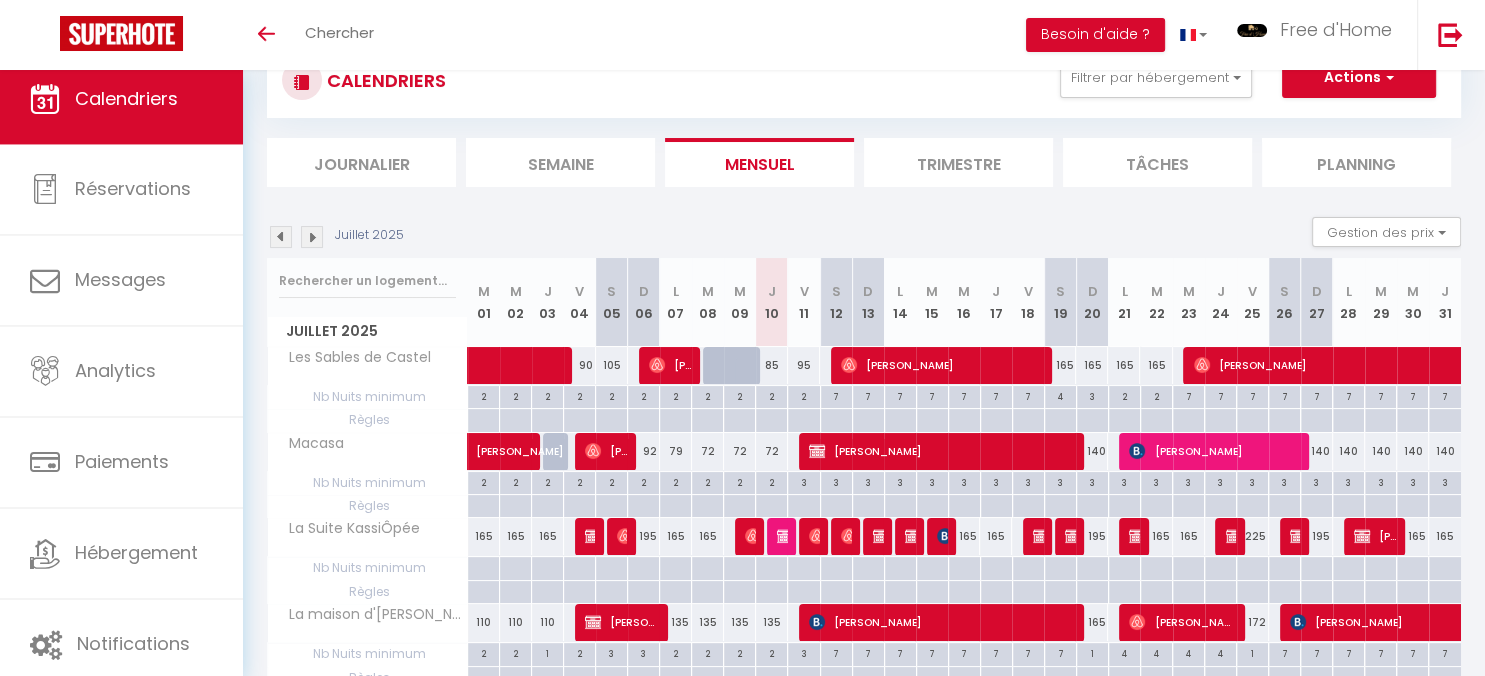 click on "[PERSON_NAME]" at bounding box center (942, 451) 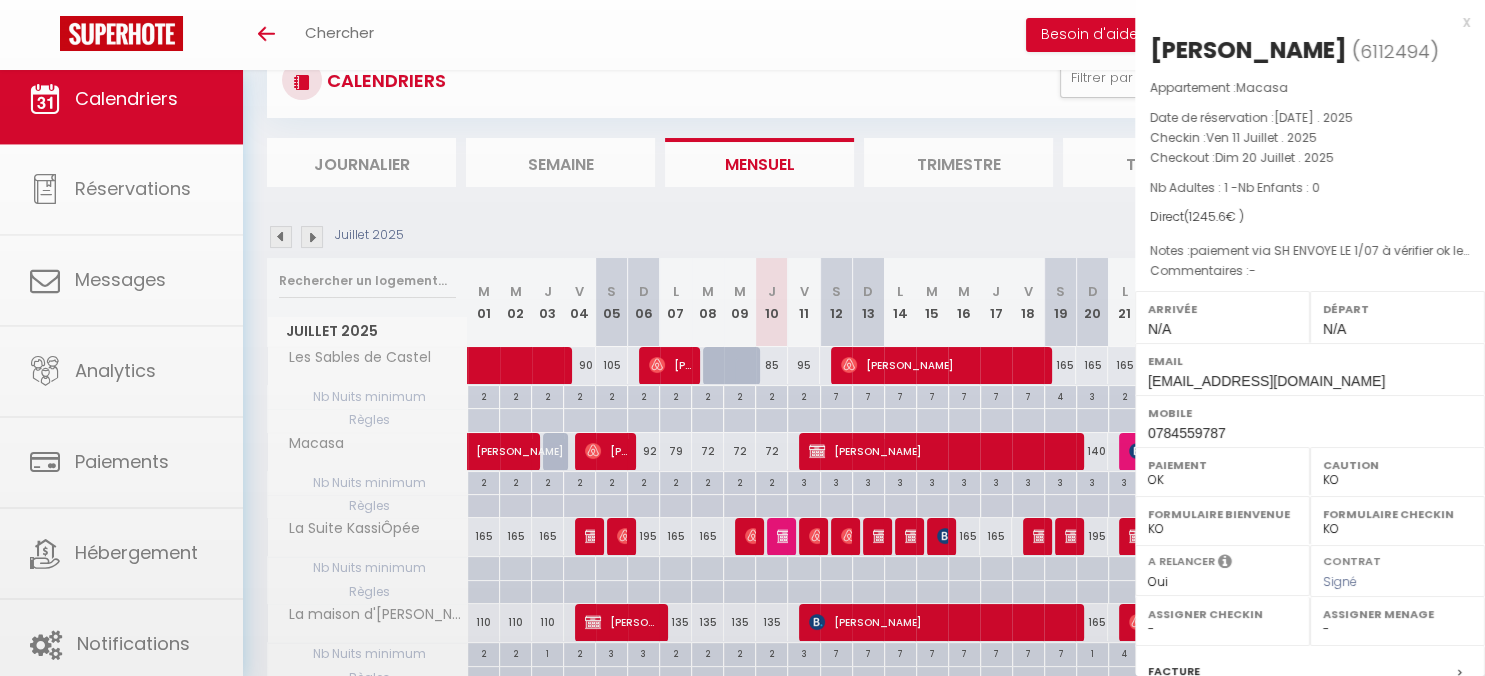scroll, scrollTop: 253, scrollLeft: 0, axis: vertical 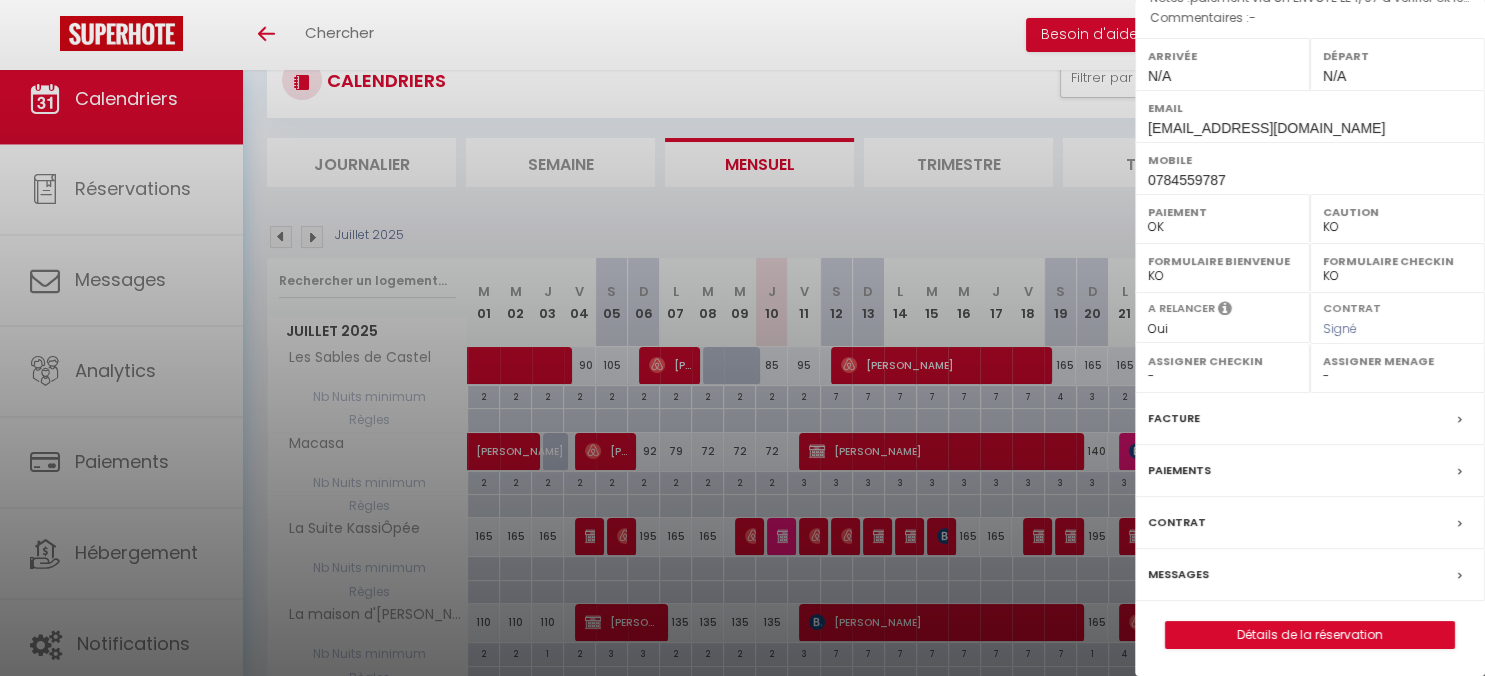 select on "19769" 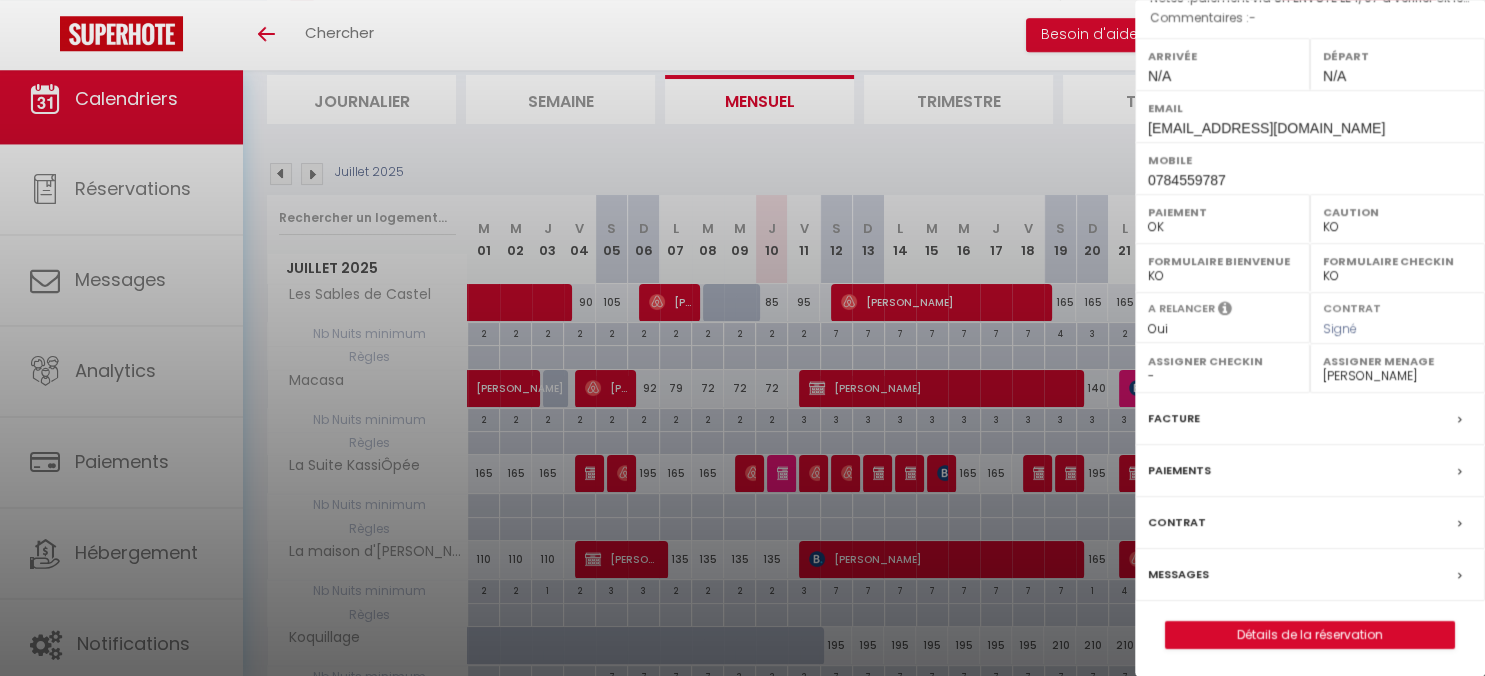 scroll, scrollTop: 176, scrollLeft: 0, axis: vertical 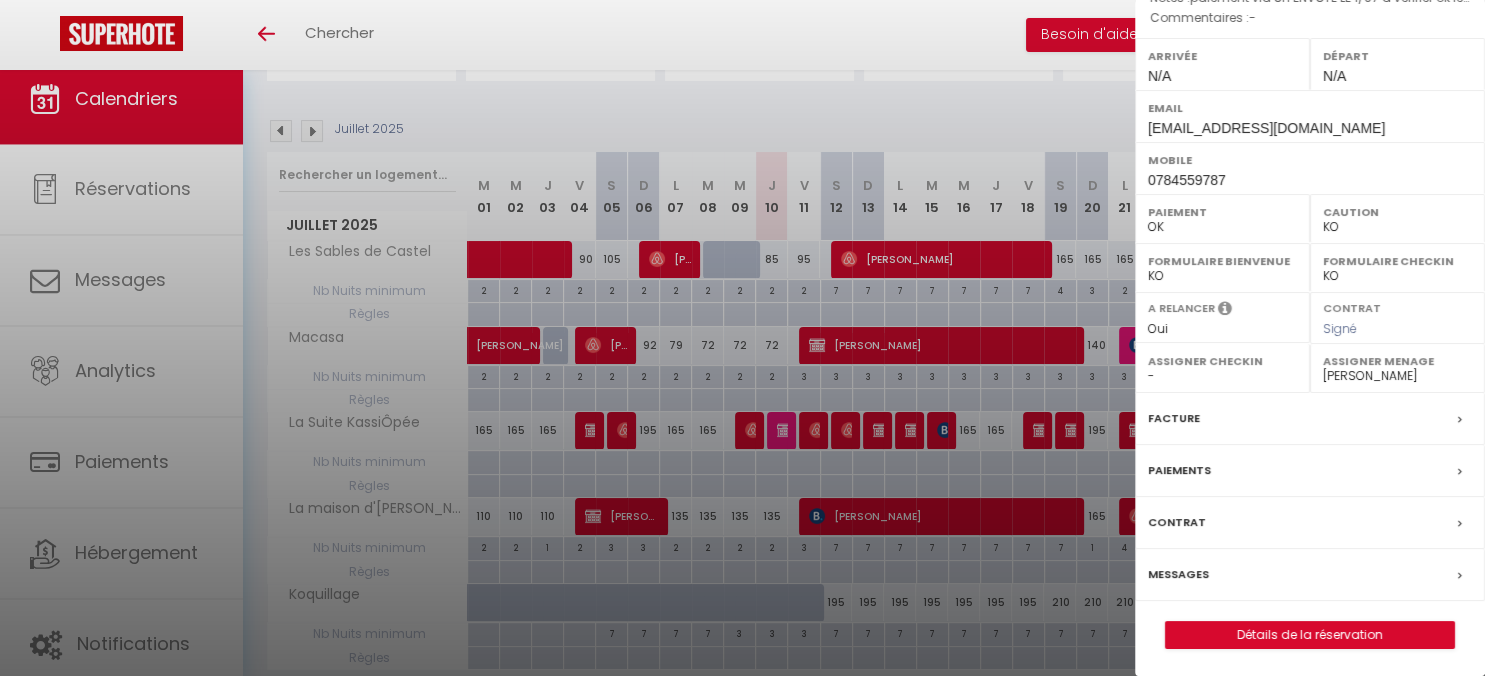 click on "Paiements" at bounding box center (1179, 470) 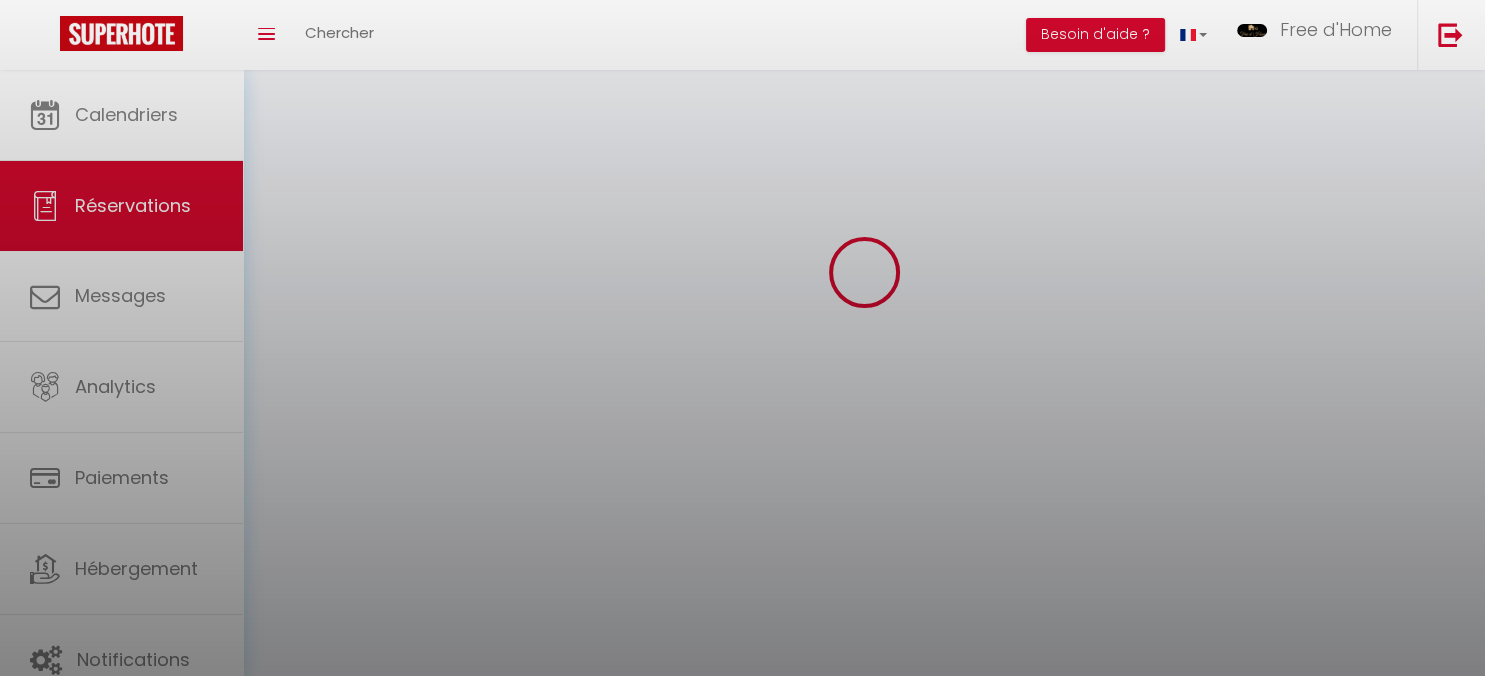 scroll, scrollTop: 0, scrollLeft: 0, axis: both 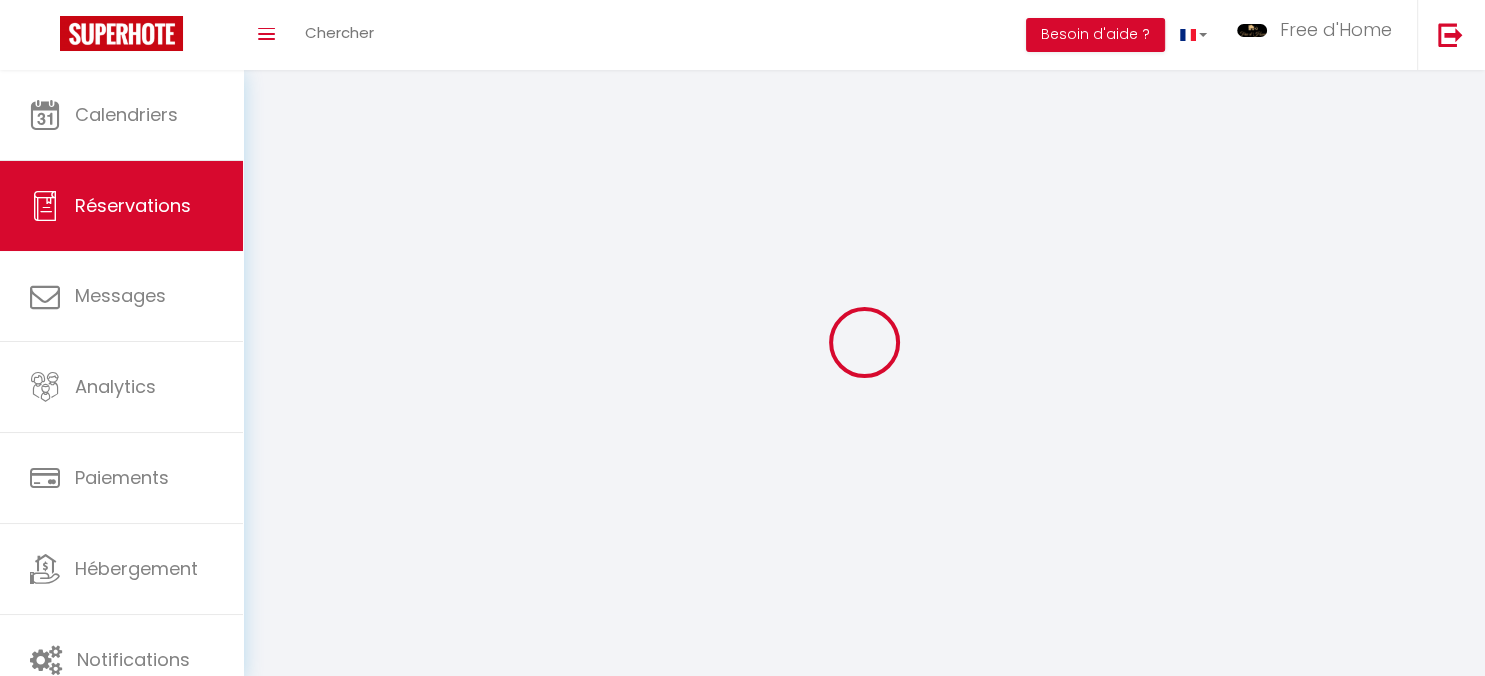 select on "0" 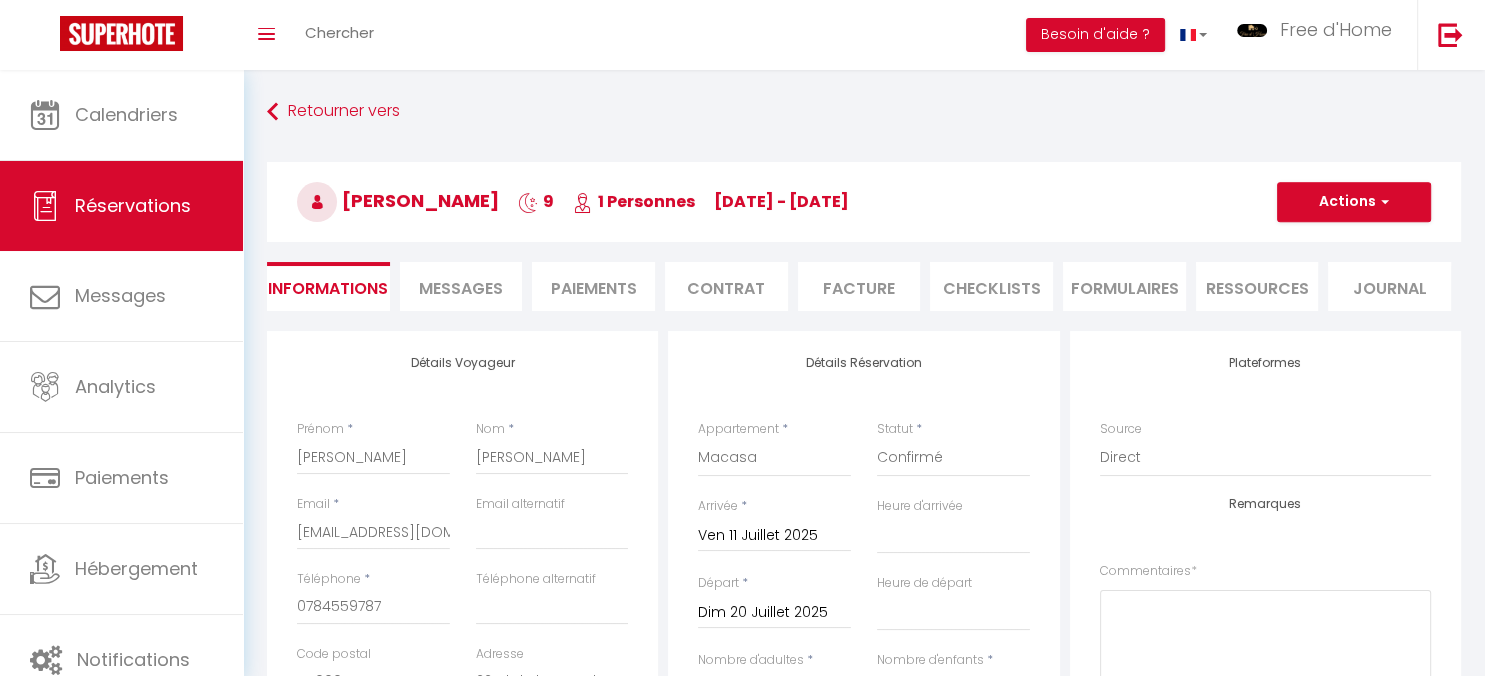 select 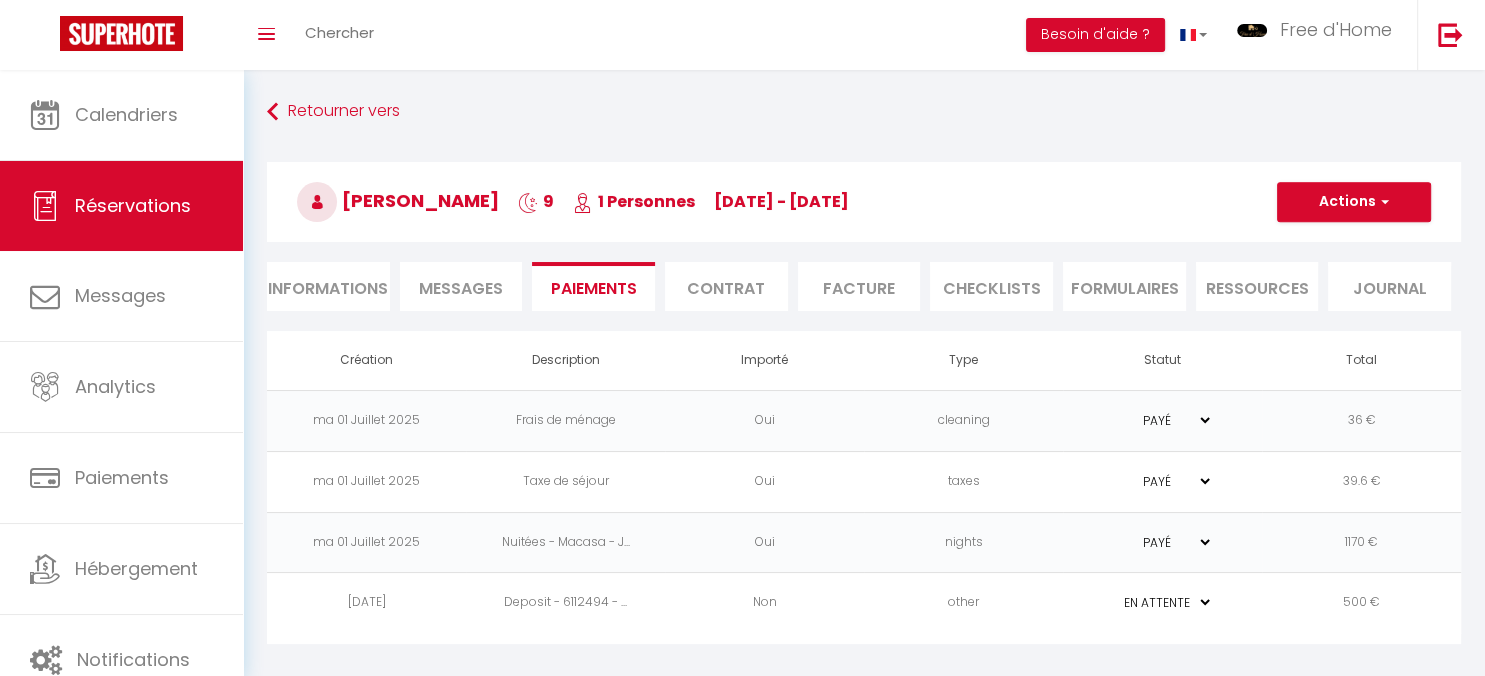 click on "cleaning" at bounding box center (963, 420) 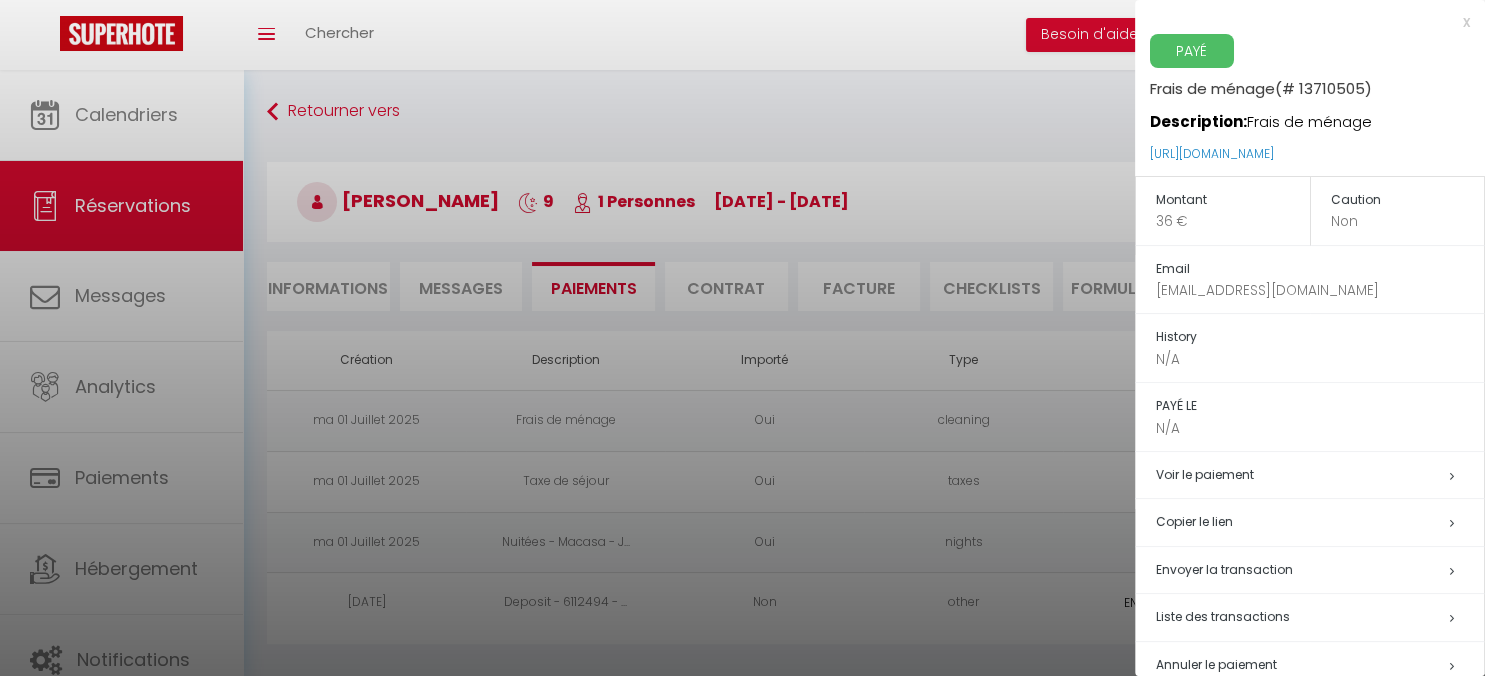 click at bounding box center (742, 338) 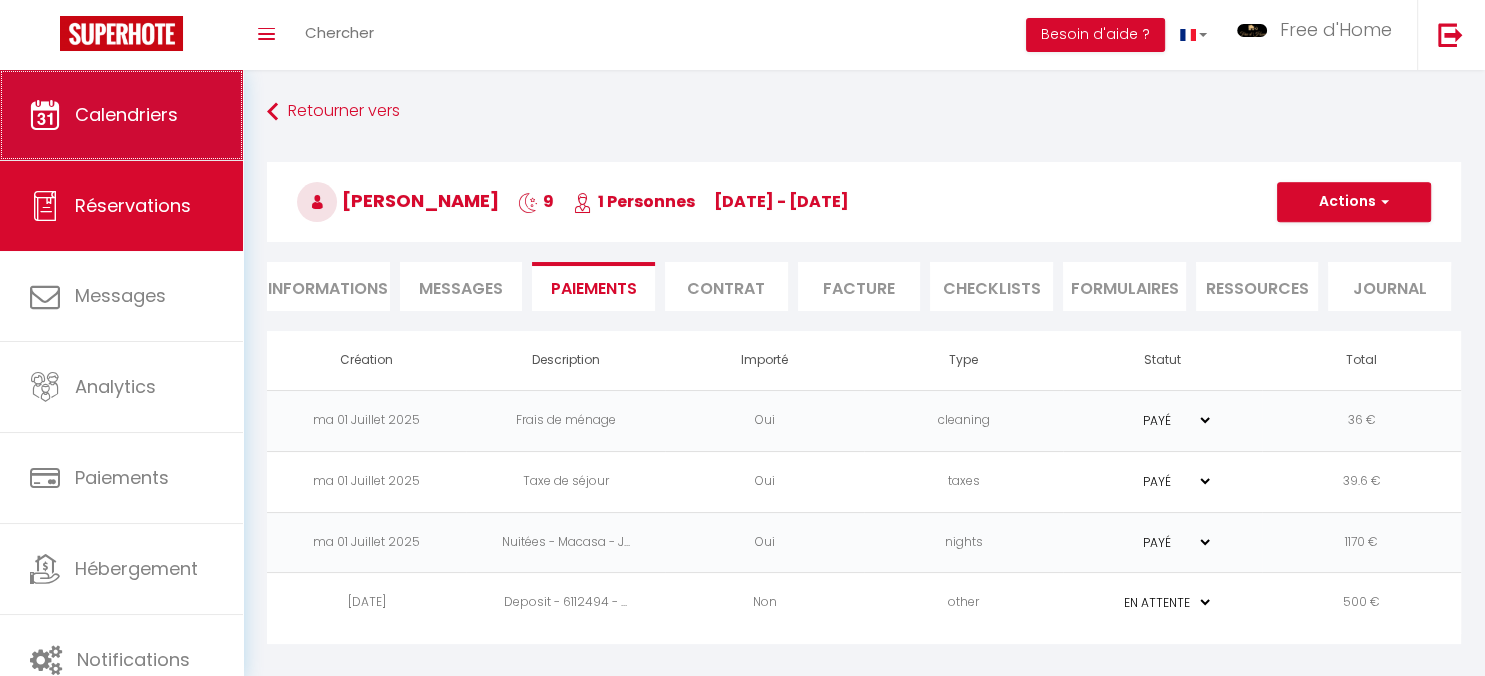 click on "Calendriers" at bounding box center (126, 114) 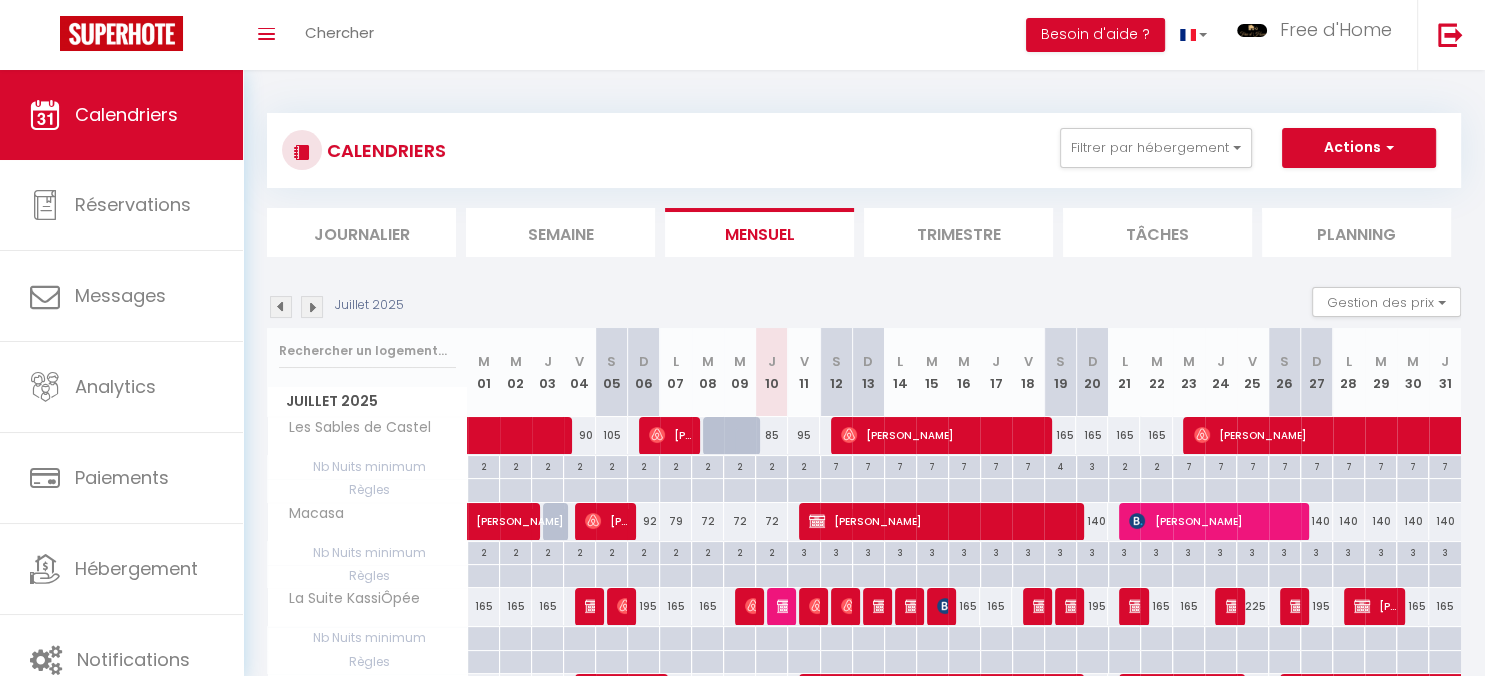 click on "[PERSON_NAME]" at bounding box center [942, 521] 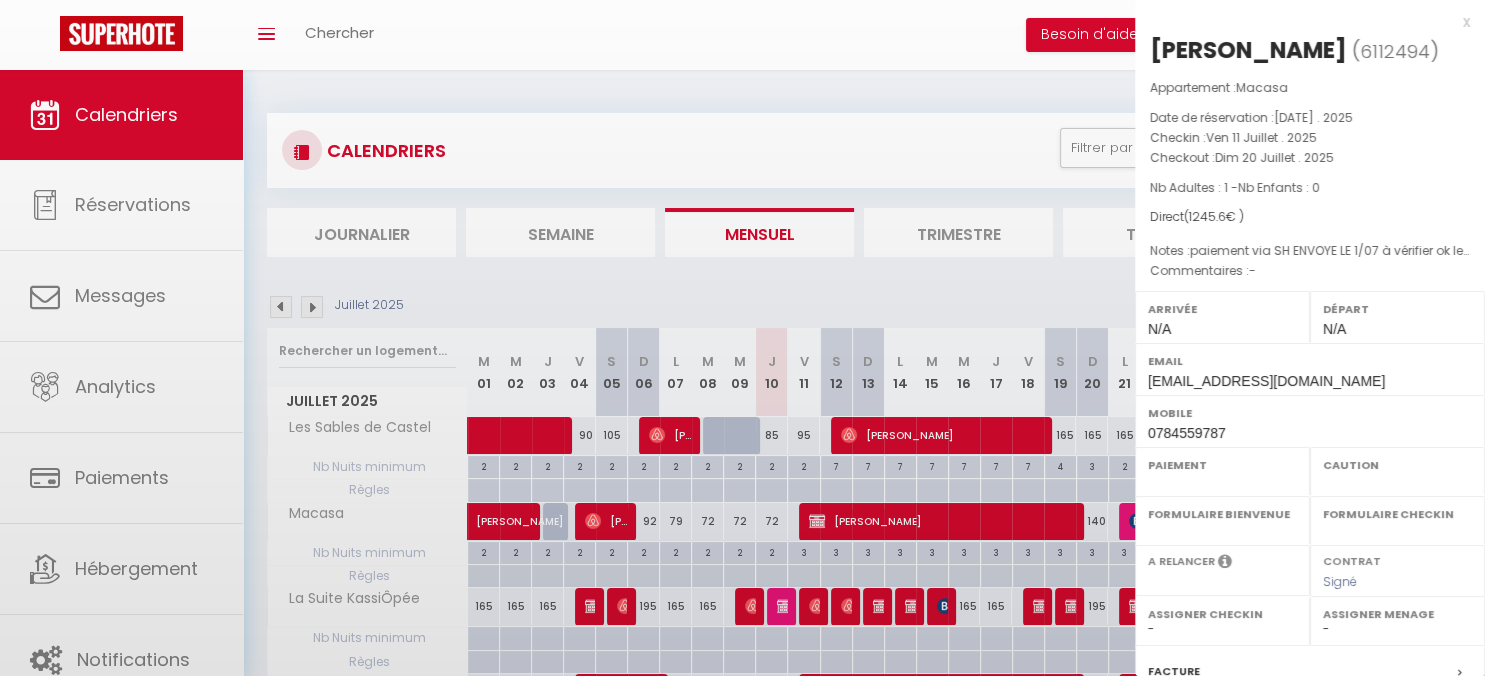 select on "OK" 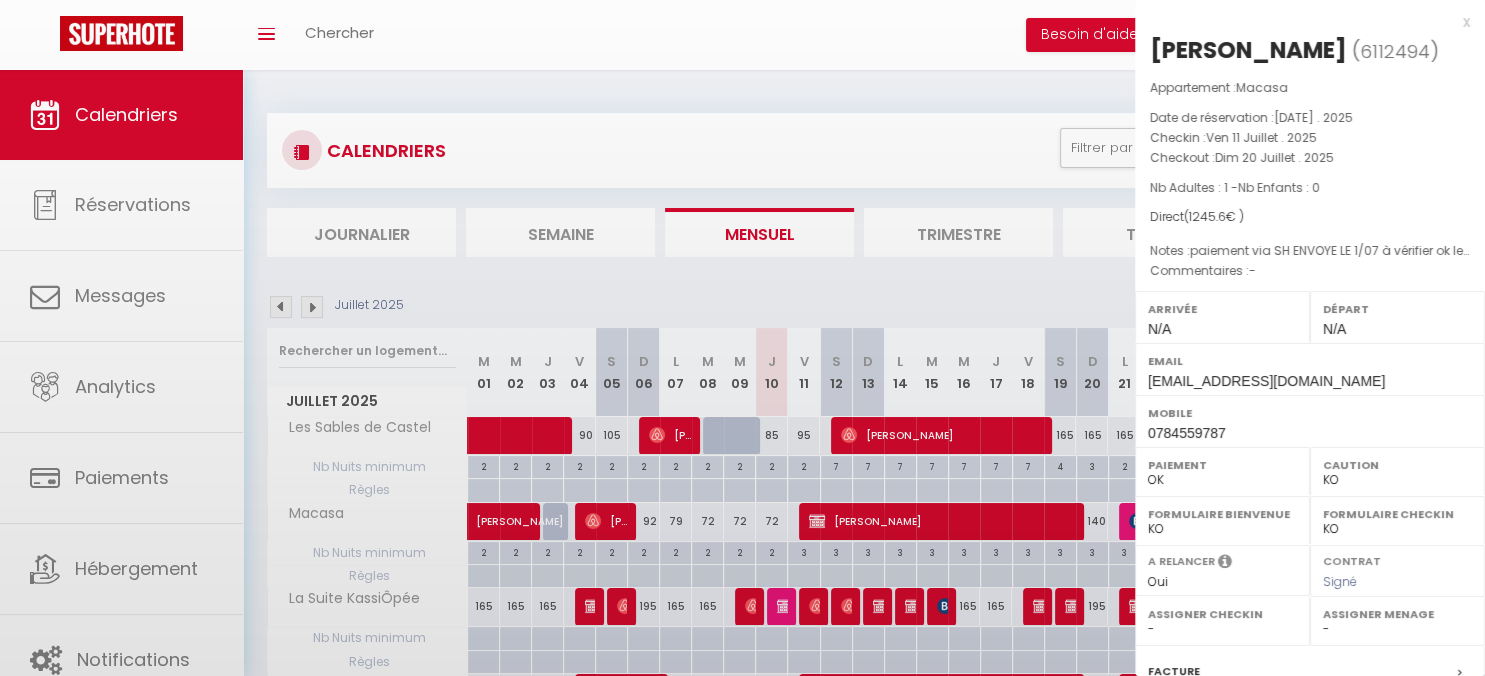 scroll, scrollTop: 253, scrollLeft: 0, axis: vertical 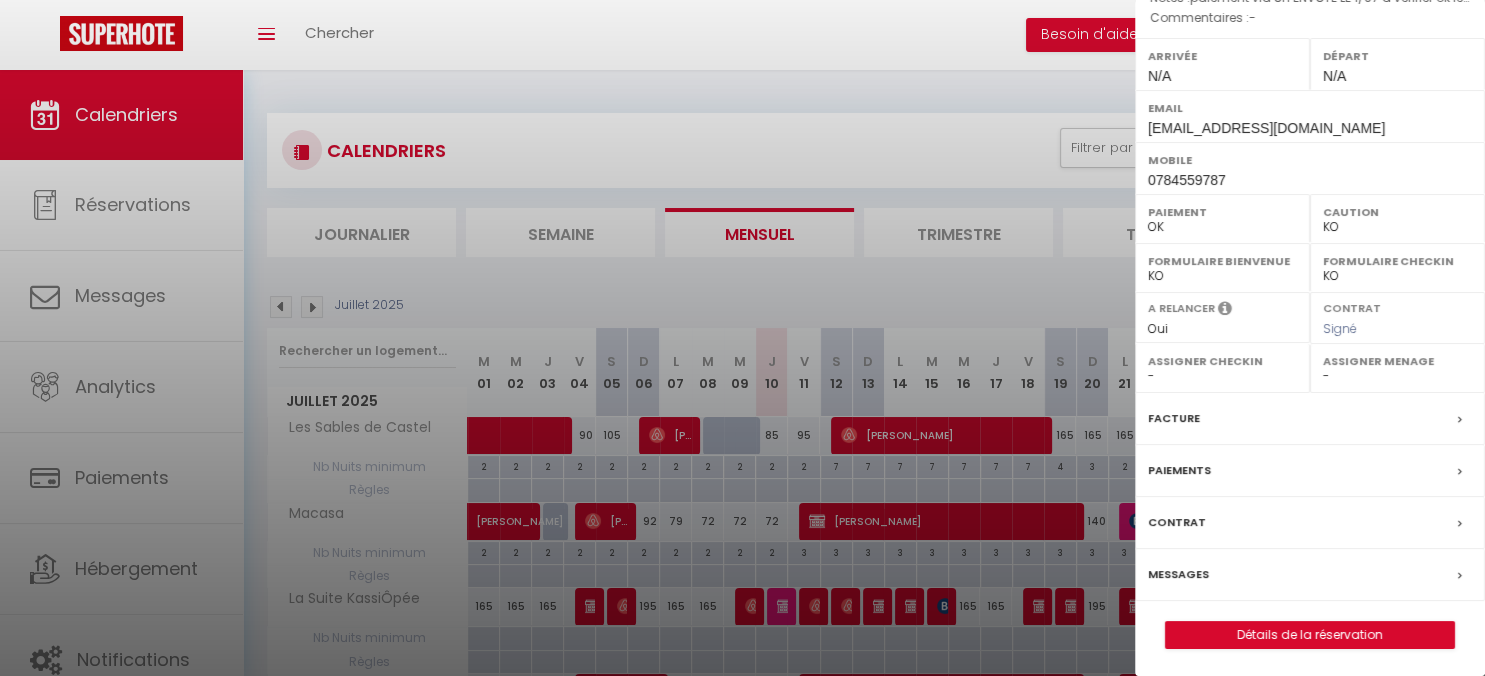 select on "19769" 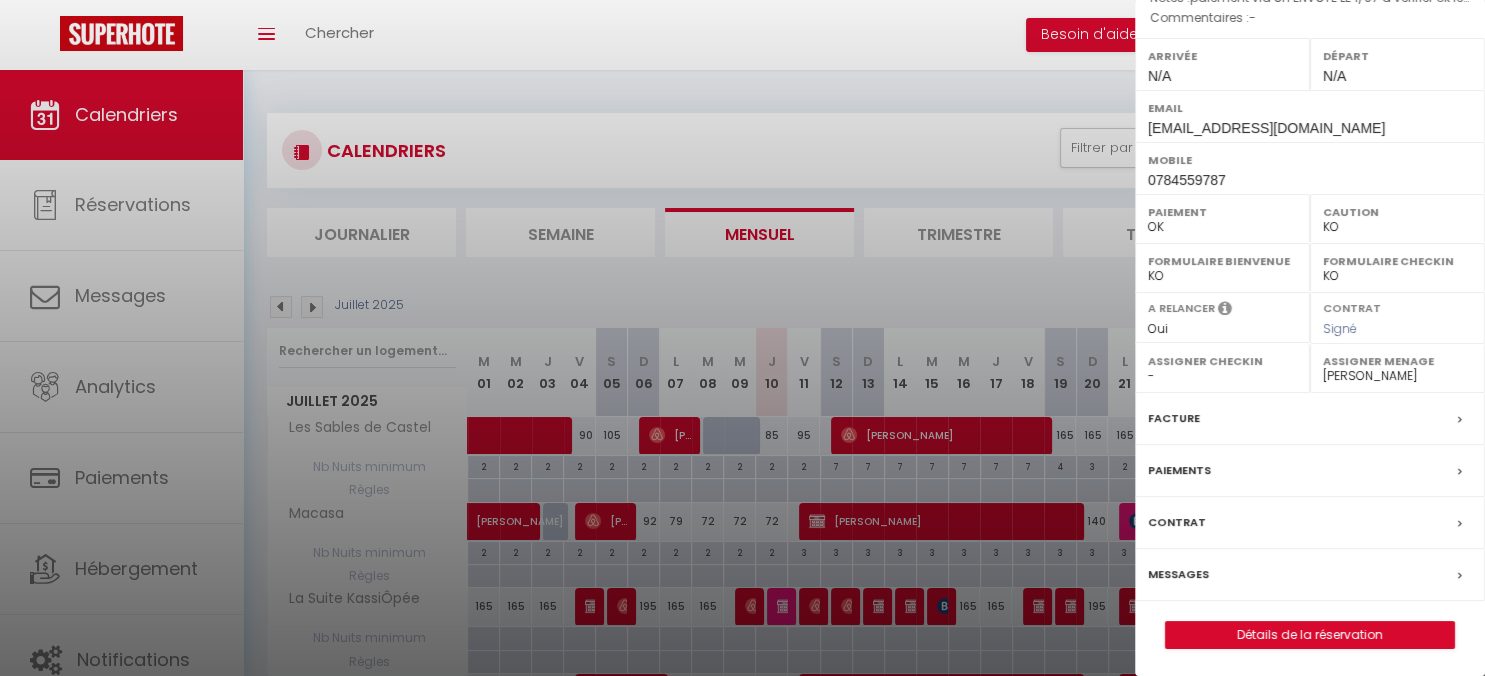 click on "OK   KO" at bounding box center (1397, 227) 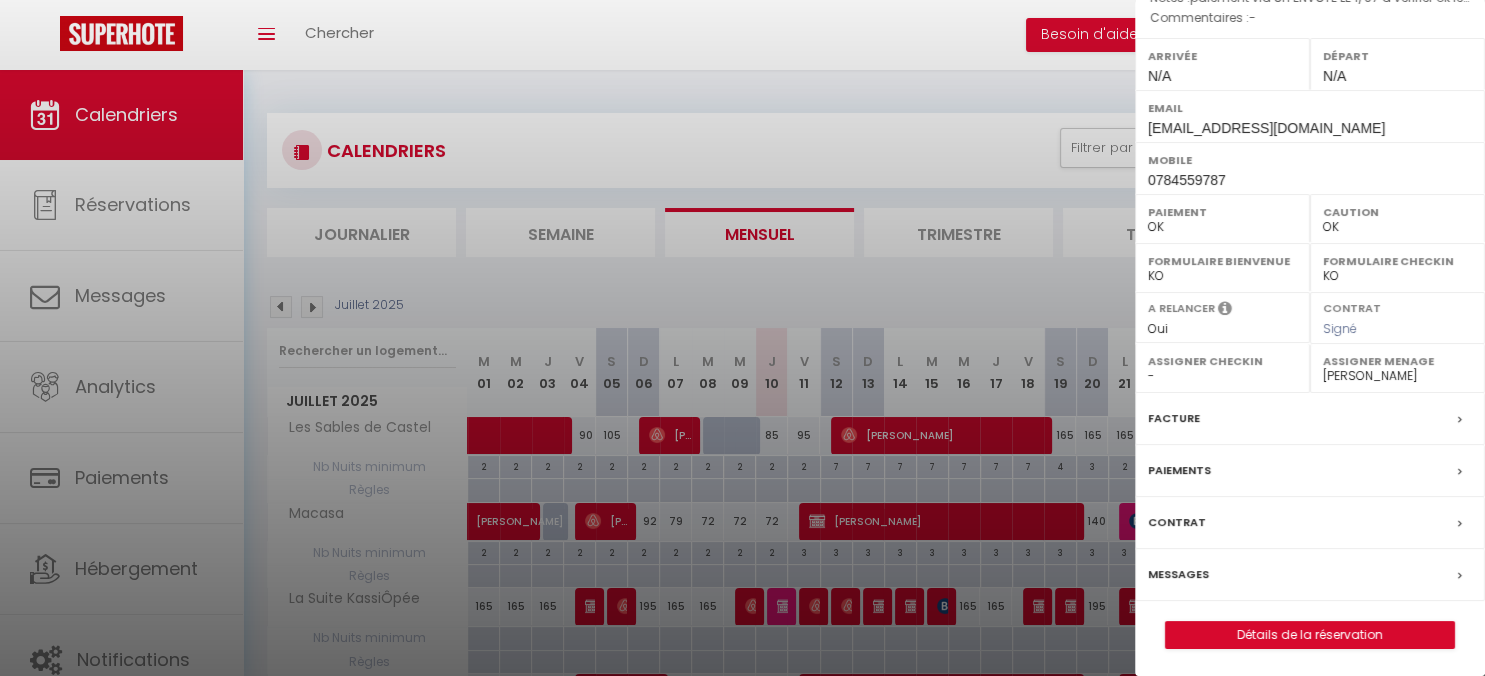 click on "OK" at bounding box center (0, 0) 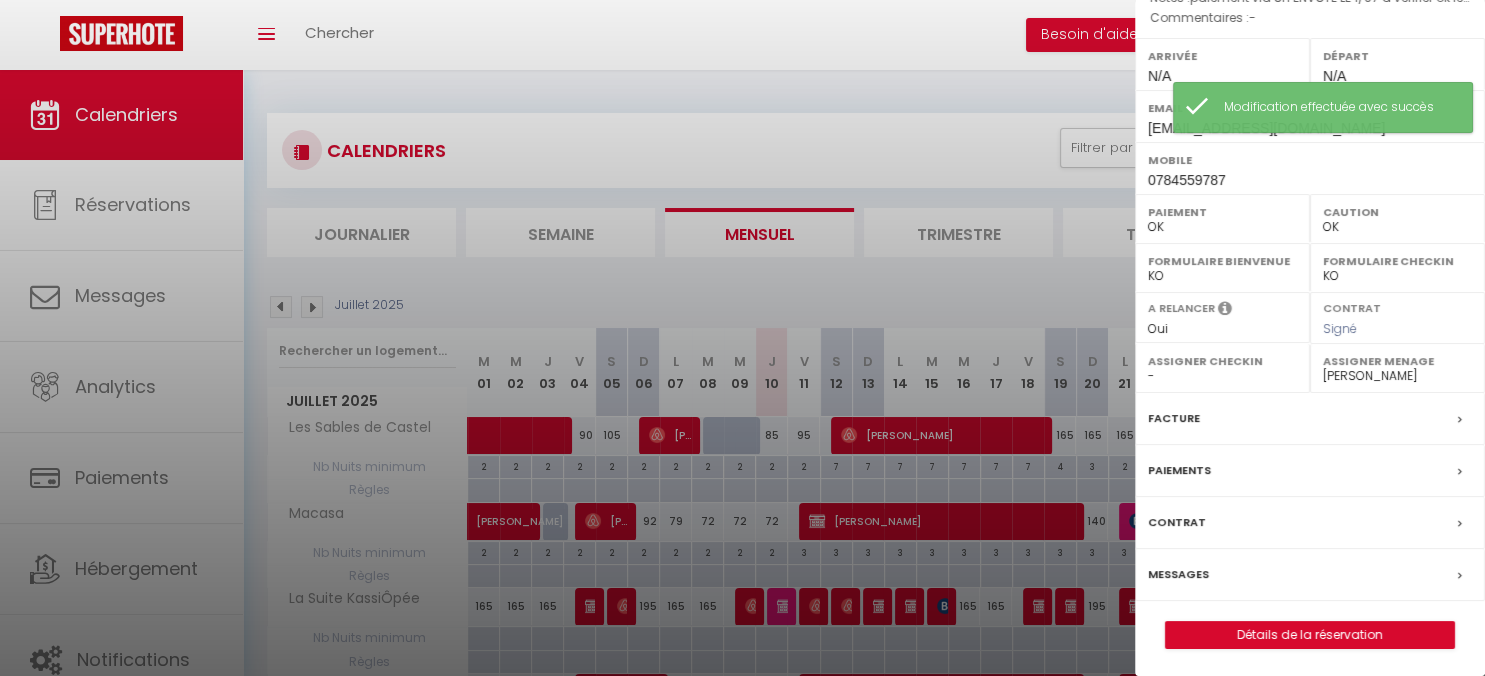 click on "Messages" at bounding box center [1178, 574] 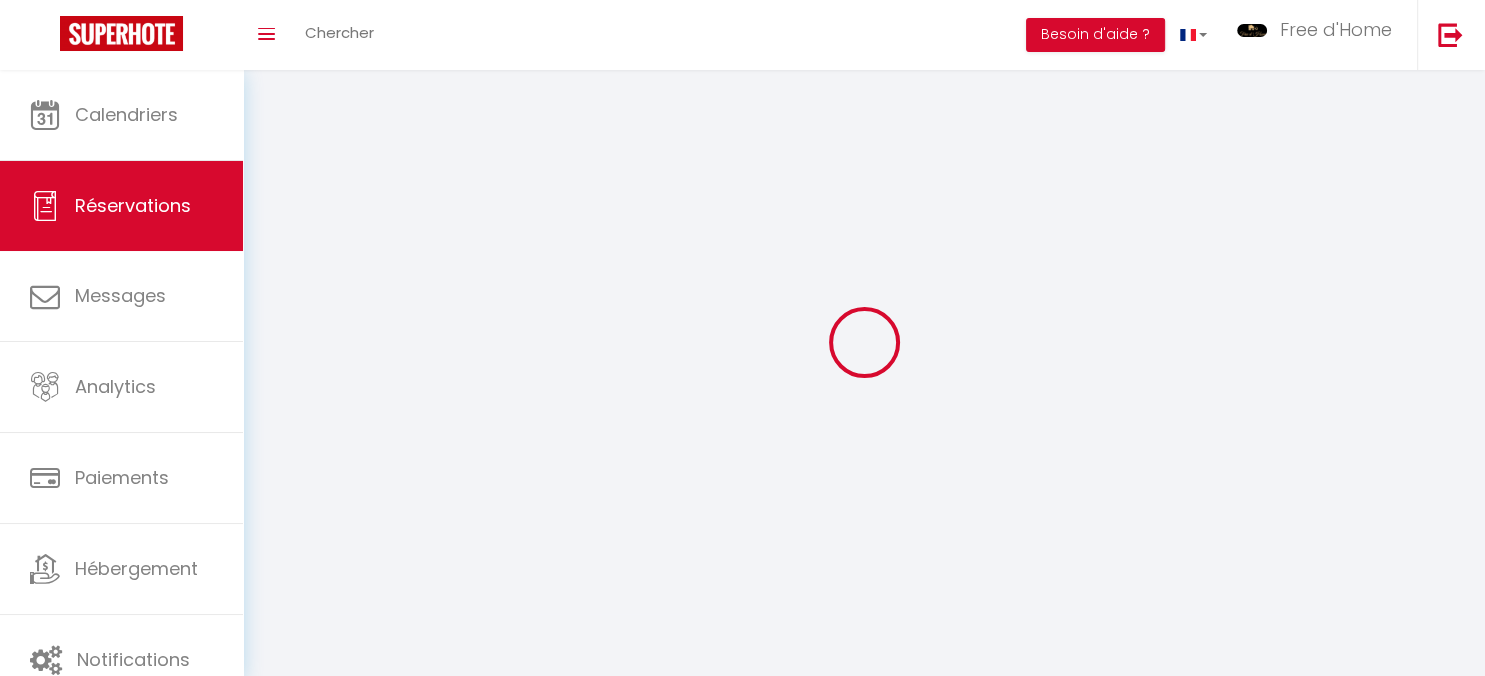 type on "[PERSON_NAME]" 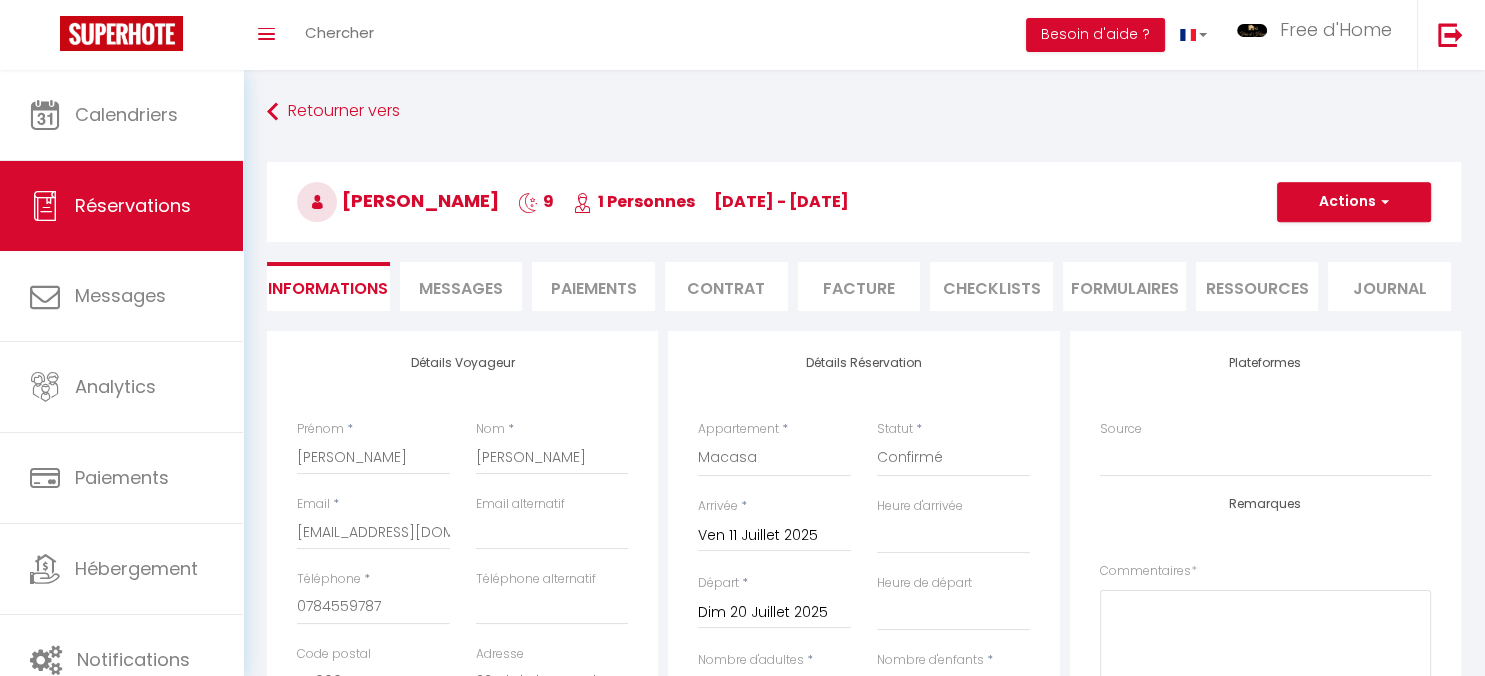 click on "Messages" at bounding box center [461, 288] 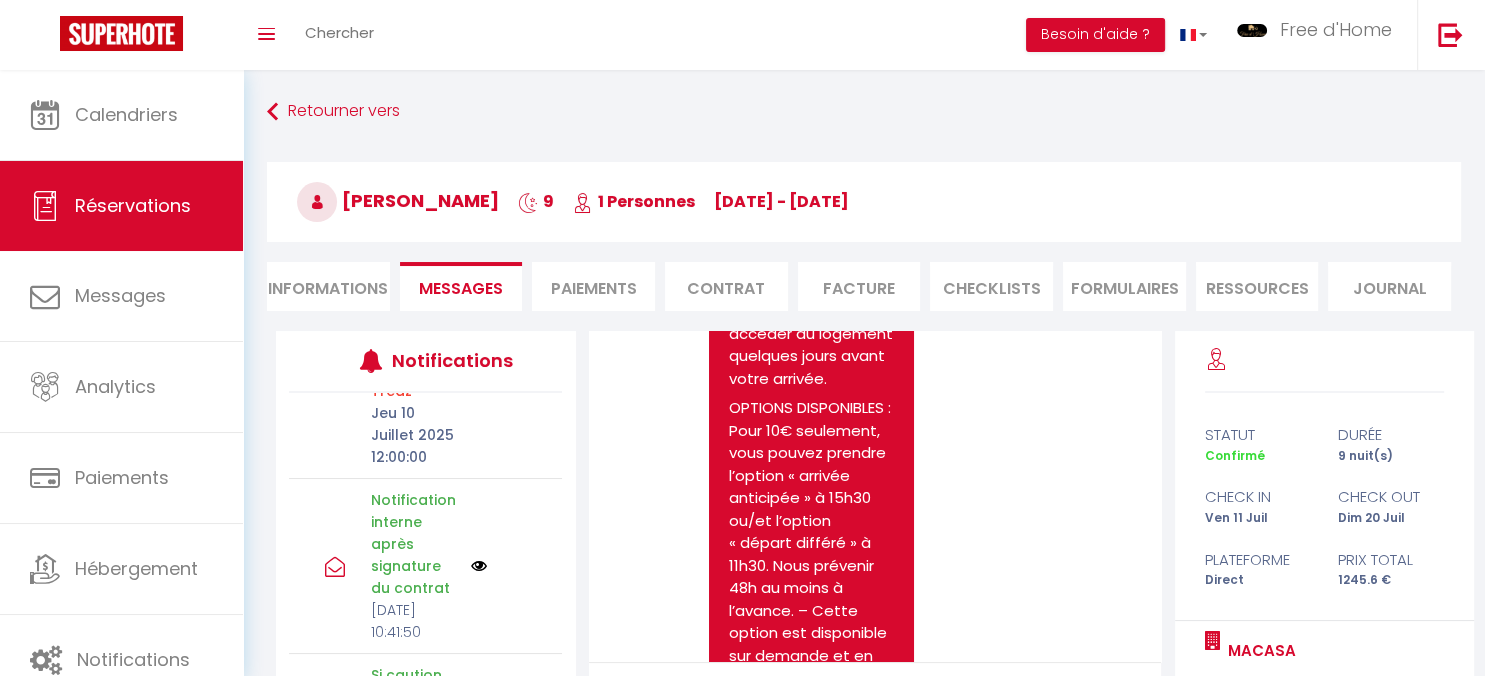 scroll, scrollTop: 302, scrollLeft: 0, axis: vertical 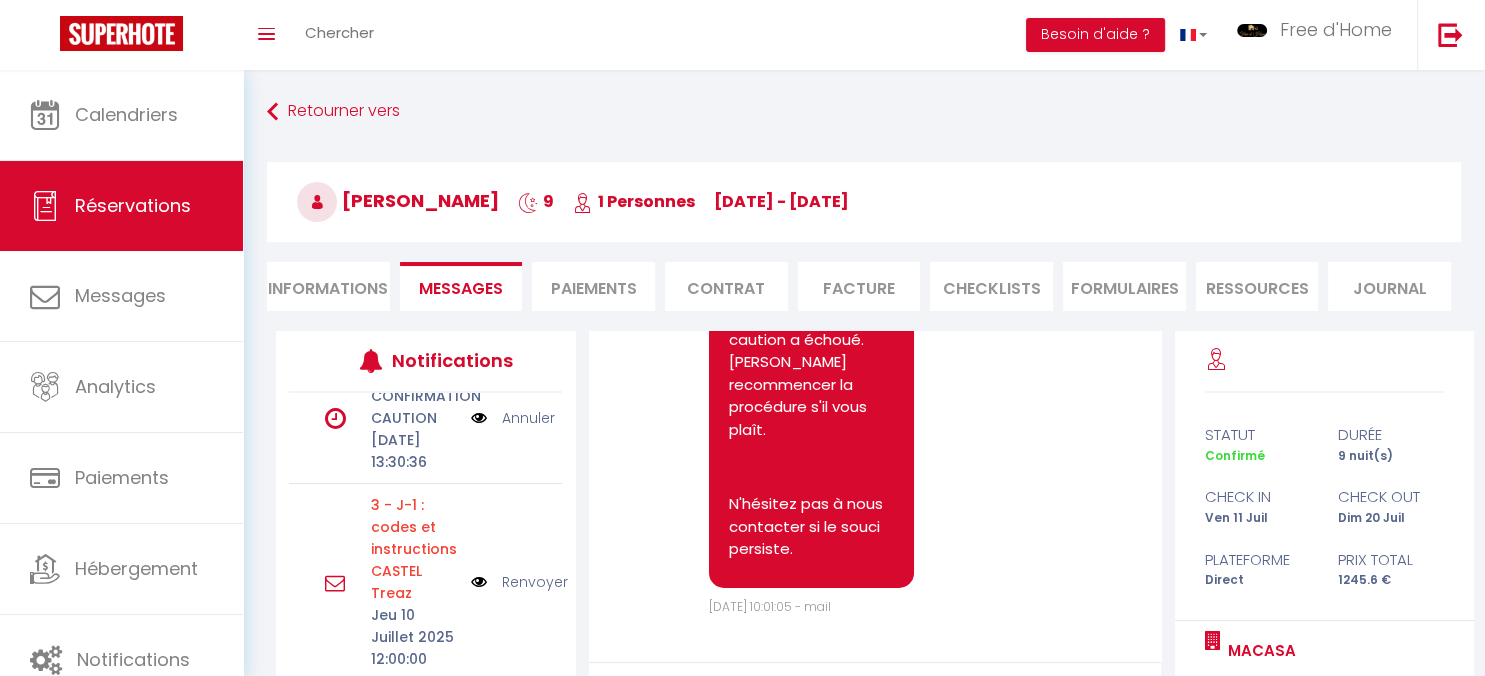 click on "Annuler" at bounding box center [528, 418] 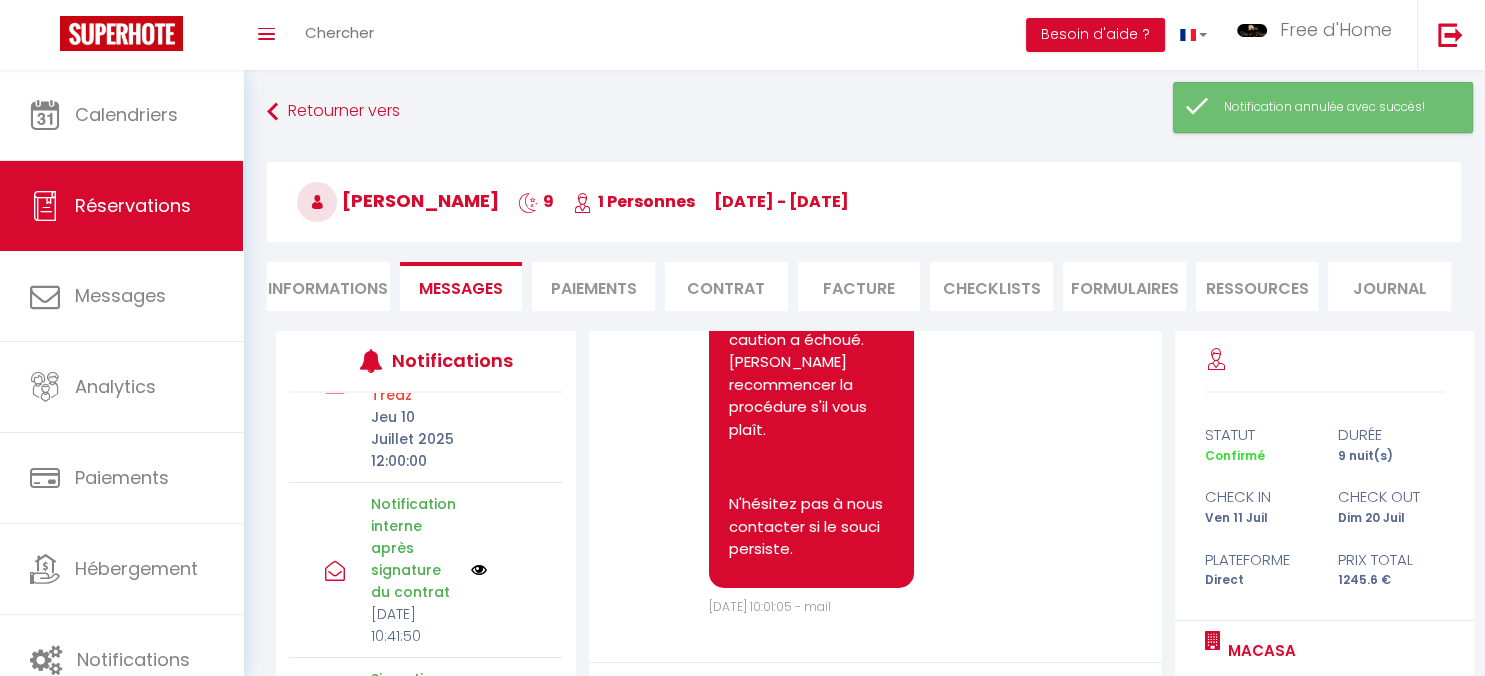 scroll, scrollTop: 403, scrollLeft: 0, axis: vertical 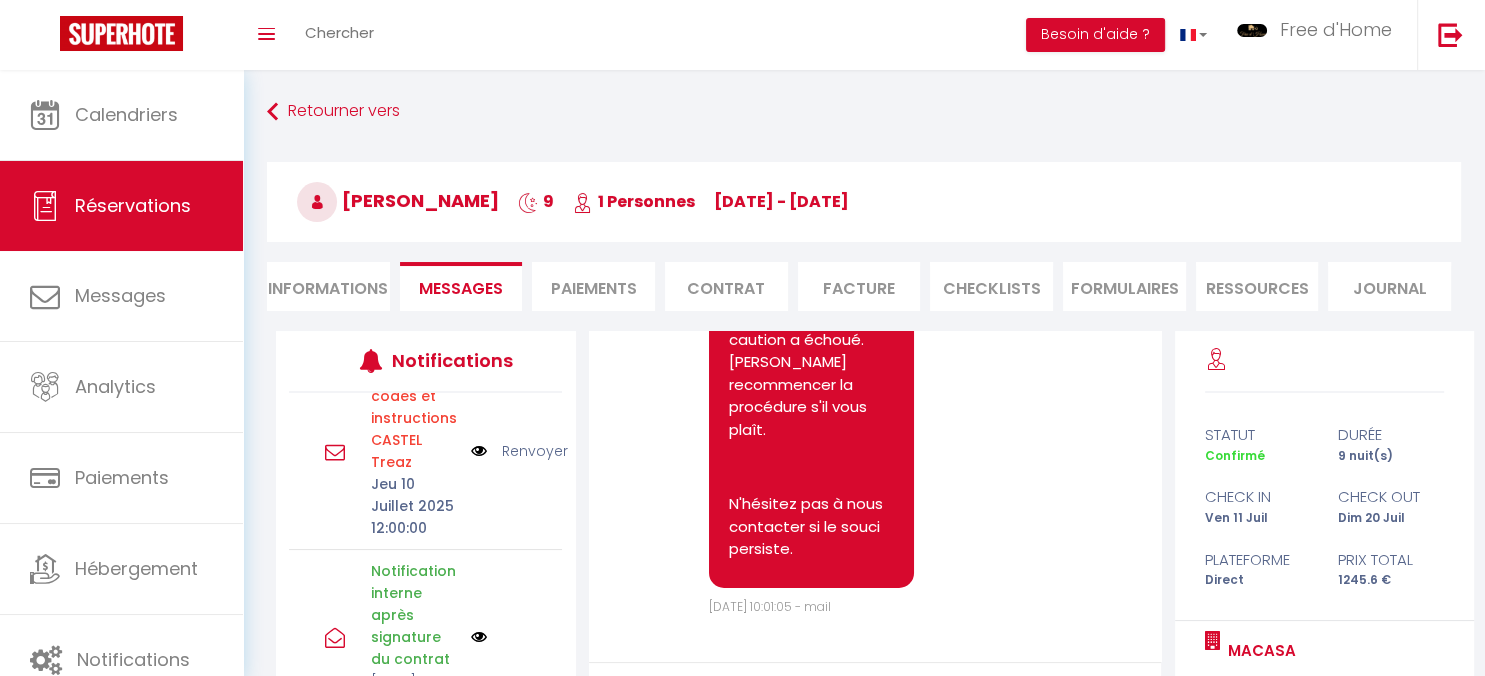 click at bounding box center [479, 451] 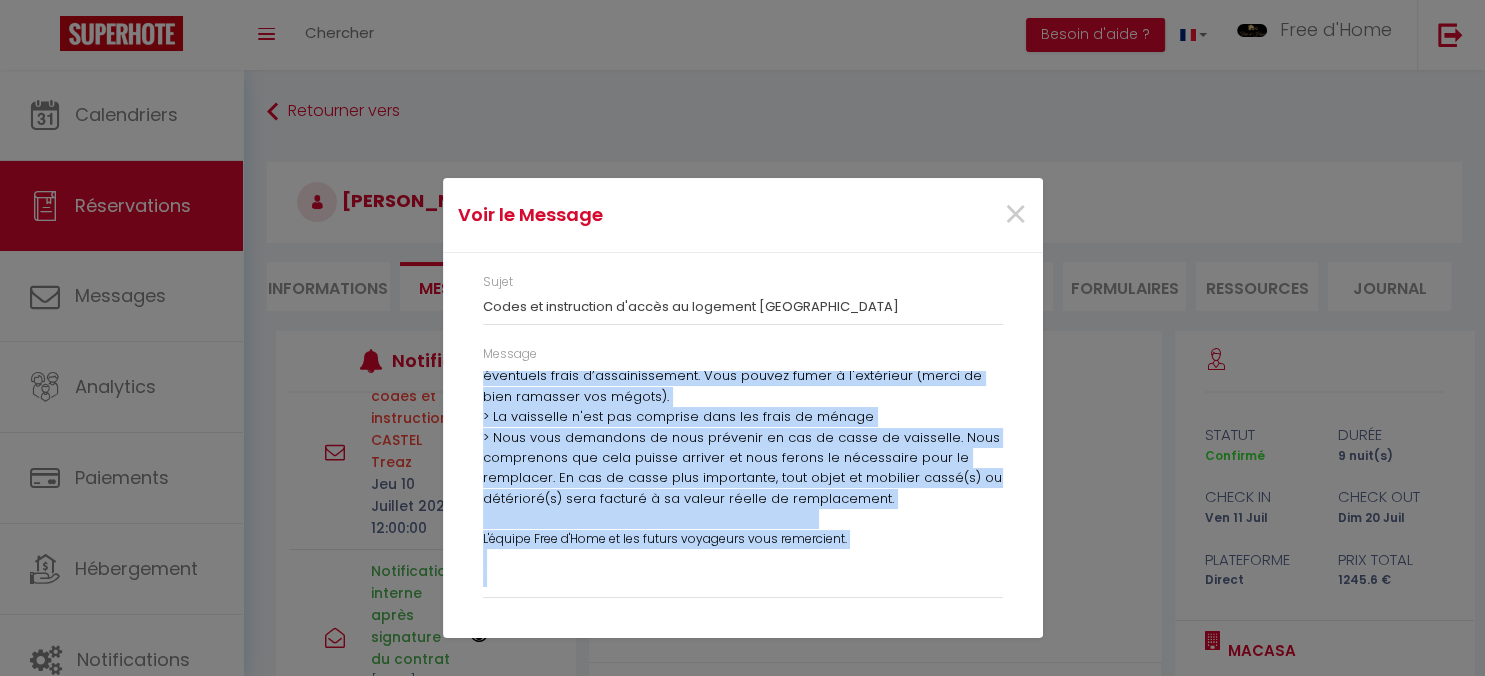 scroll, scrollTop: 1293, scrollLeft: 0, axis: vertical 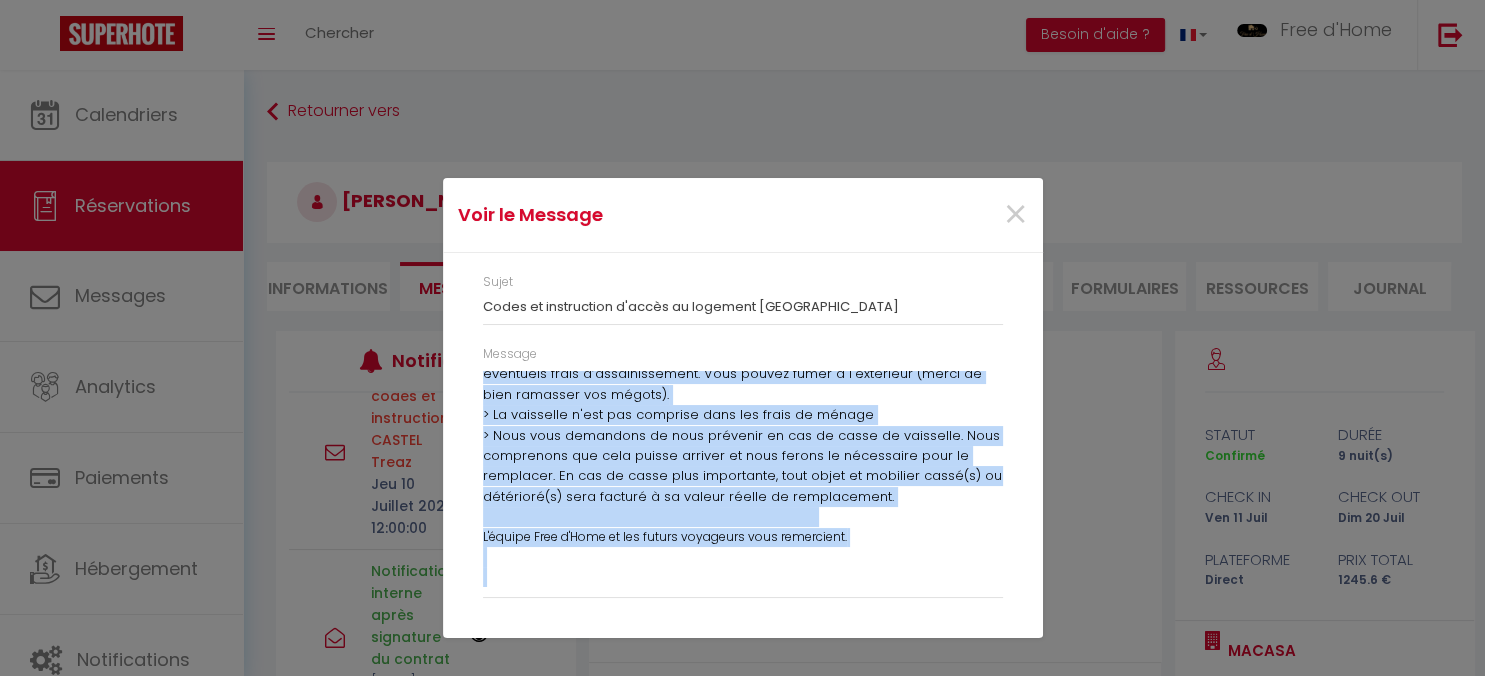 drag, startPoint x: 483, startPoint y: 376, endPoint x: 785, endPoint y: 611, distance: 382.66043 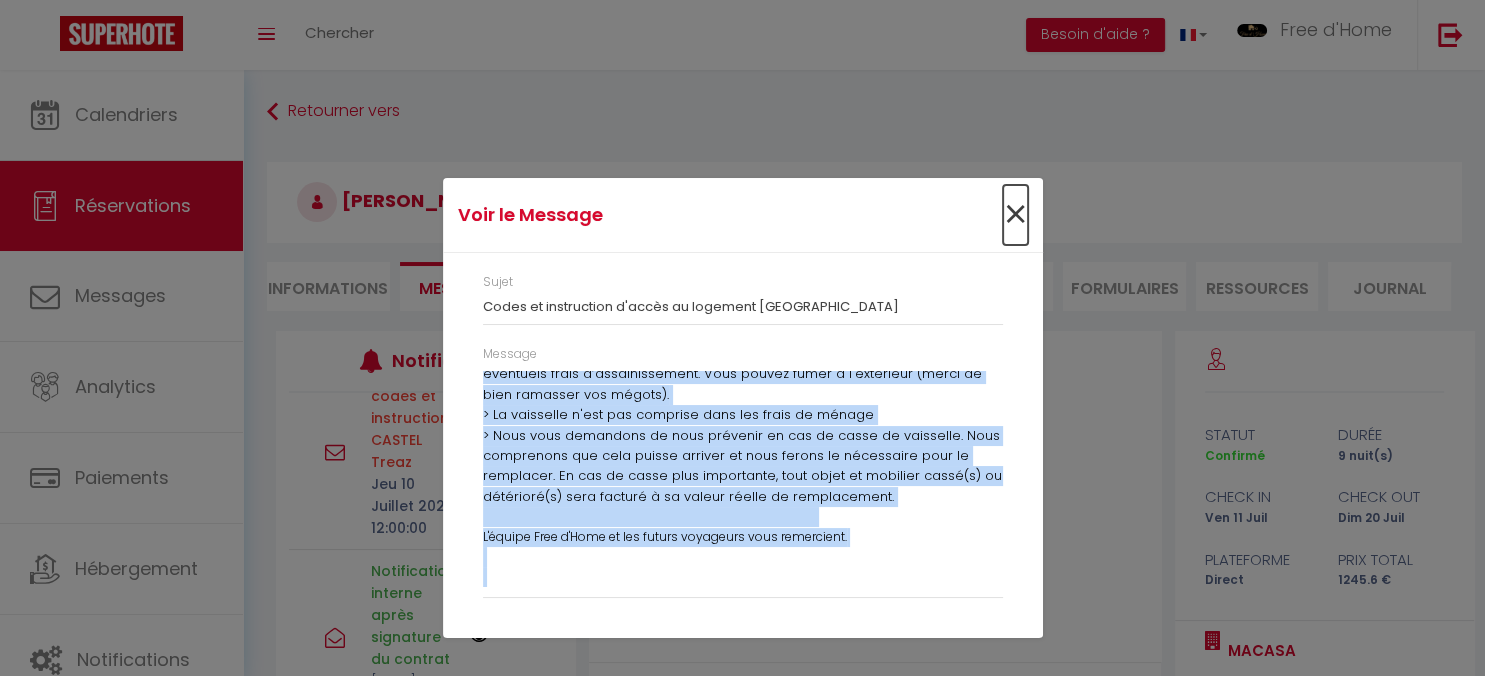 click on "×" at bounding box center [1015, 215] 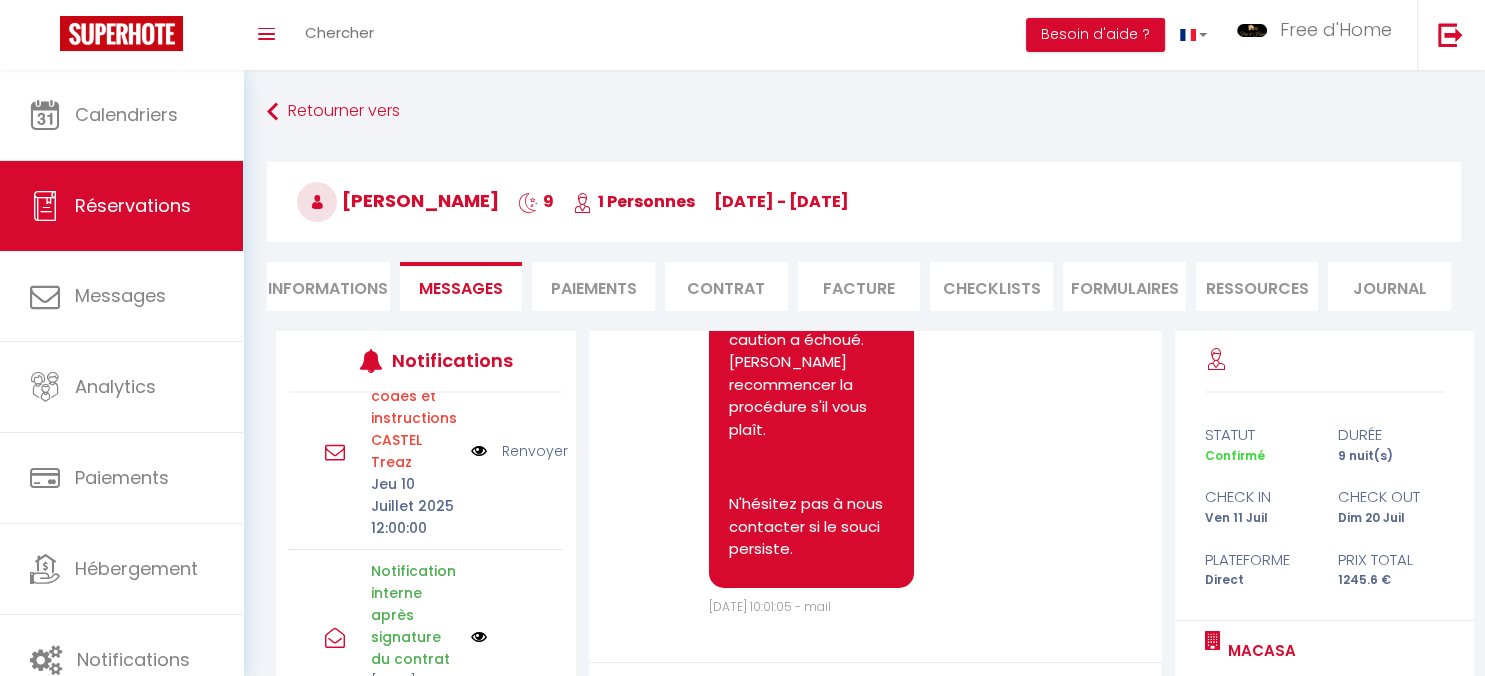 scroll, scrollTop: 6844, scrollLeft: 0, axis: vertical 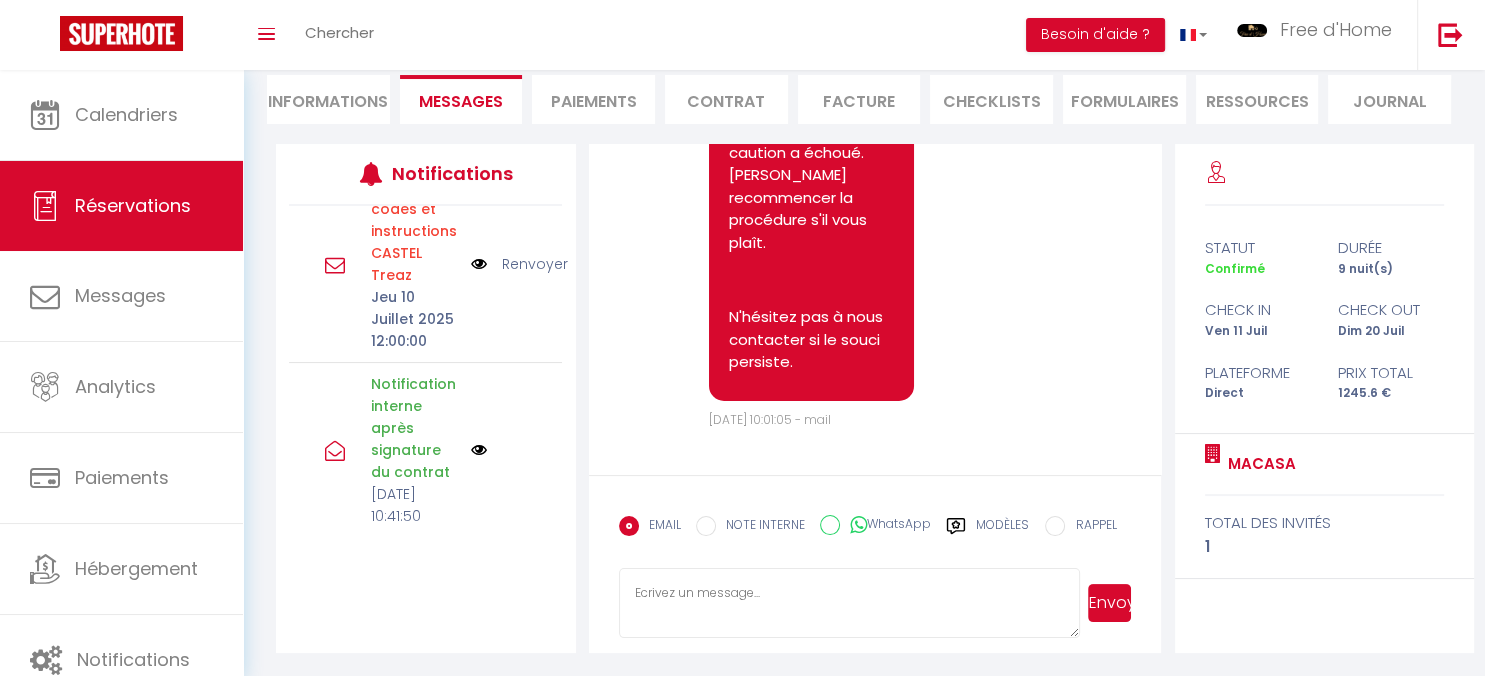 click at bounding box center [850, 603] 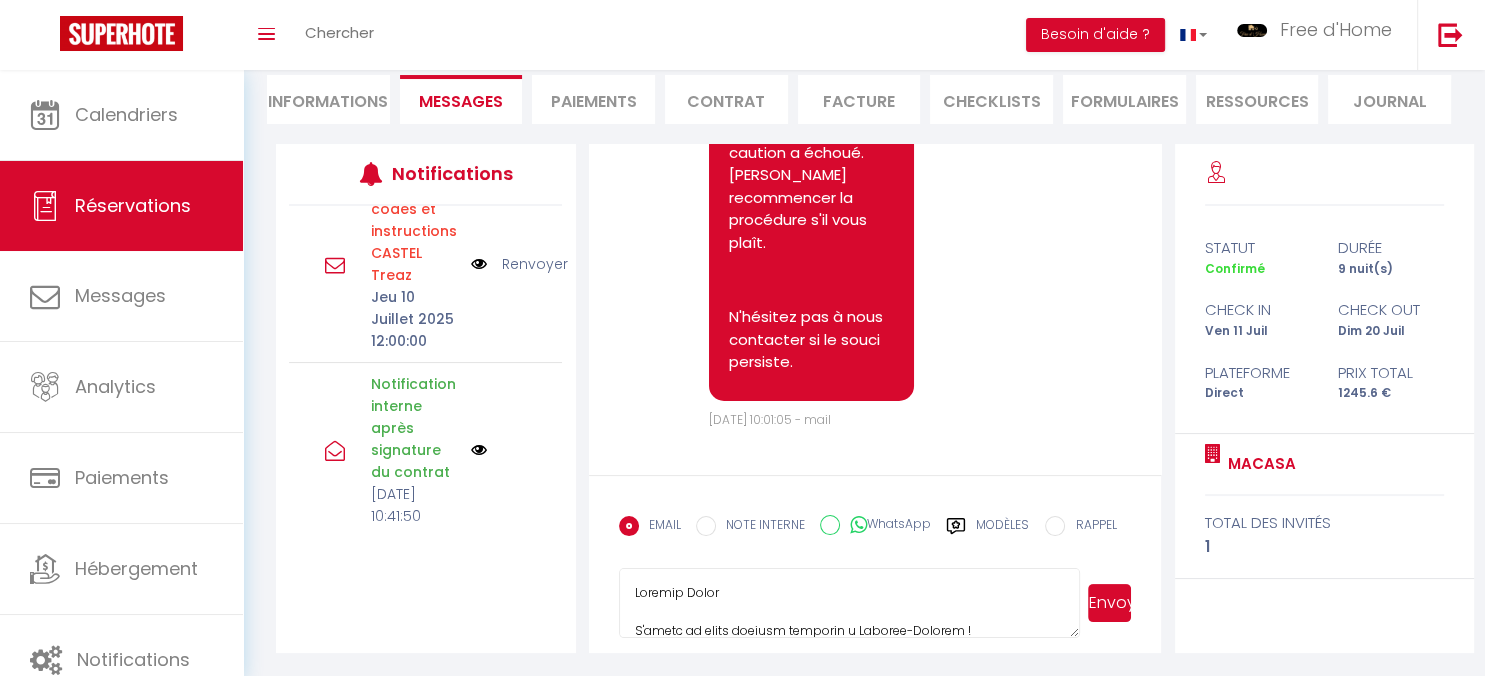 scroll, scrollTop: 1946, scrollLeft: 0, axis: vertical 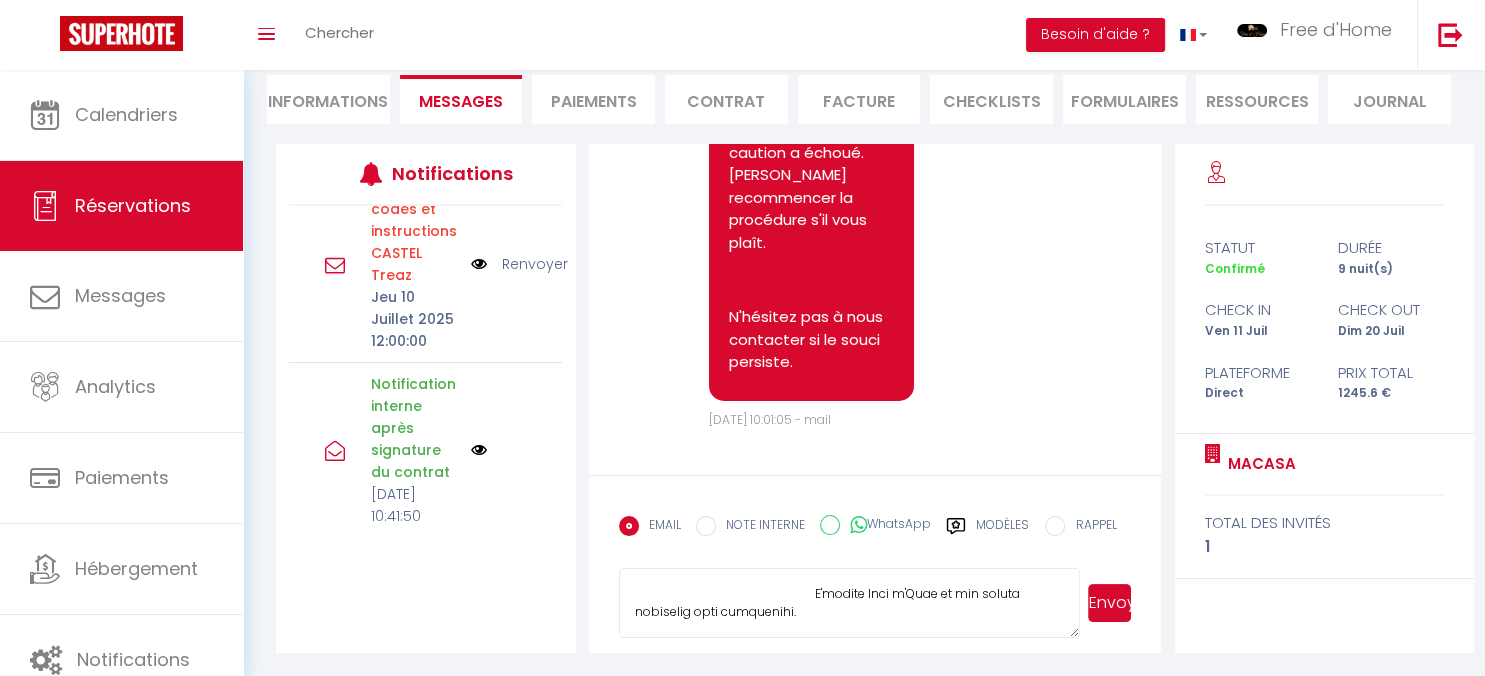 type on "Loremip Dolor
S'ametc ad elits doeiusm temporin u Laboree-Dolorem !
A’enimad Mini v’Quis n exercit ul laborisn Aliqui ex eac conse du aute irureinrep vo 55/31/2327 ve 33/52/6511 esse 7 cill(f).
Null pariat ex sintocca cup nonpr su 4 Cul Quioff Deserun m Animide-Laborum (pe unde OMN iste natuserror volu a dol laudanti tota re aperia e'ipsaqua abilloinv ve quas 9)
Arch b vit dict expl nem enim ipsa quiavol asper a od fugitc. Magn dolor eos r sequi nesciuntneq porroq dolorema nu eiusmodi temporain magn quaerate minussoluta nobis eligen.
Op cumqueni impe quoplaceat fac possi assumen repel t aut quibu o deb. Reru necessi saepe eveniet volu repudianda recusan.
ITA EARUM H'TENET SAPI DELEC REICIENDISV :
MAIO ALIAS p DOLO : Asperior repe m'nostru : 60254
Exerc u cor : 2678
SUSC LABO : Aliquid commod Con : quidm6179
🔶 ⚠️ Mollitiam : Harumqu rerumf – exped distincti naml tem cums nobiselig 🚗🚐
-OPTIO 0 : Cumque ni impedi minusqu maxim pla face possimu omni loremips dolor'si amet co a'elits, d e’tempori..." 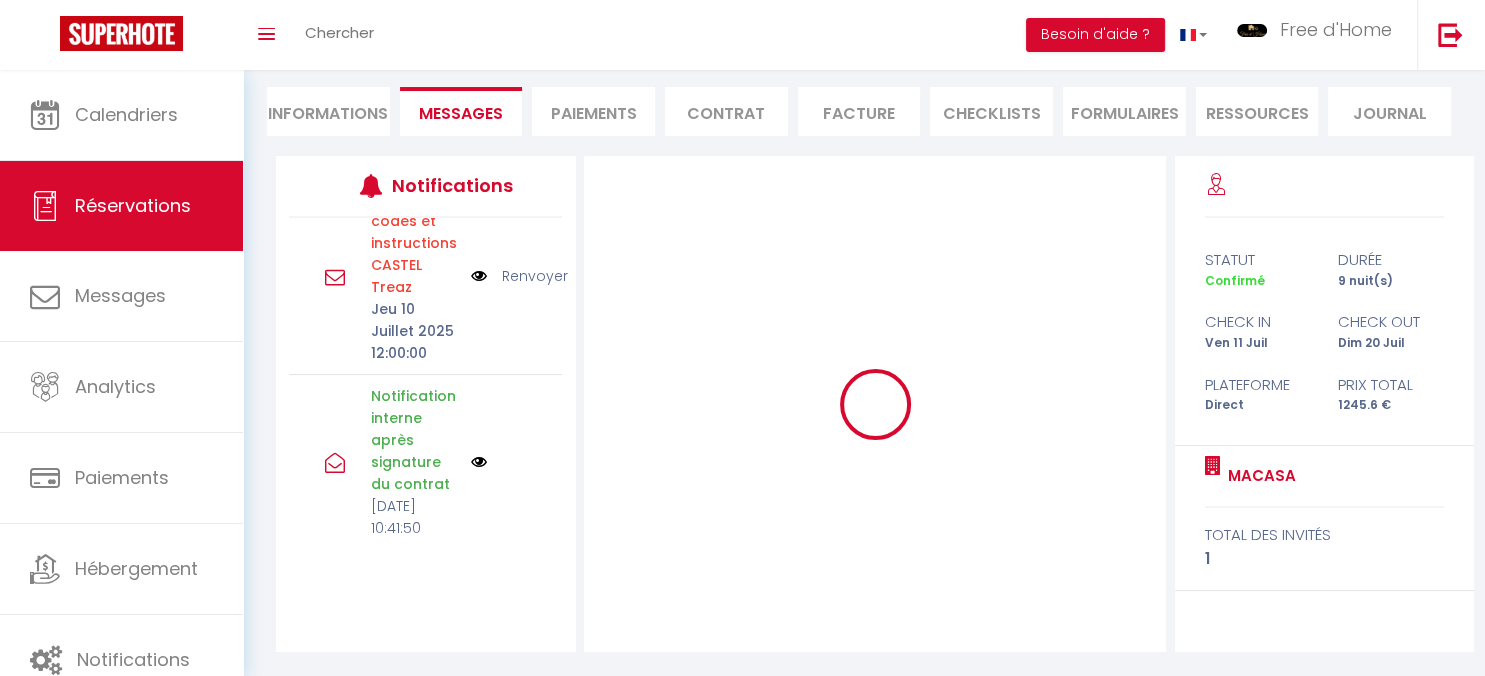 scroll, scrollTop: 175, scrollLeft: 0, axis: vertical 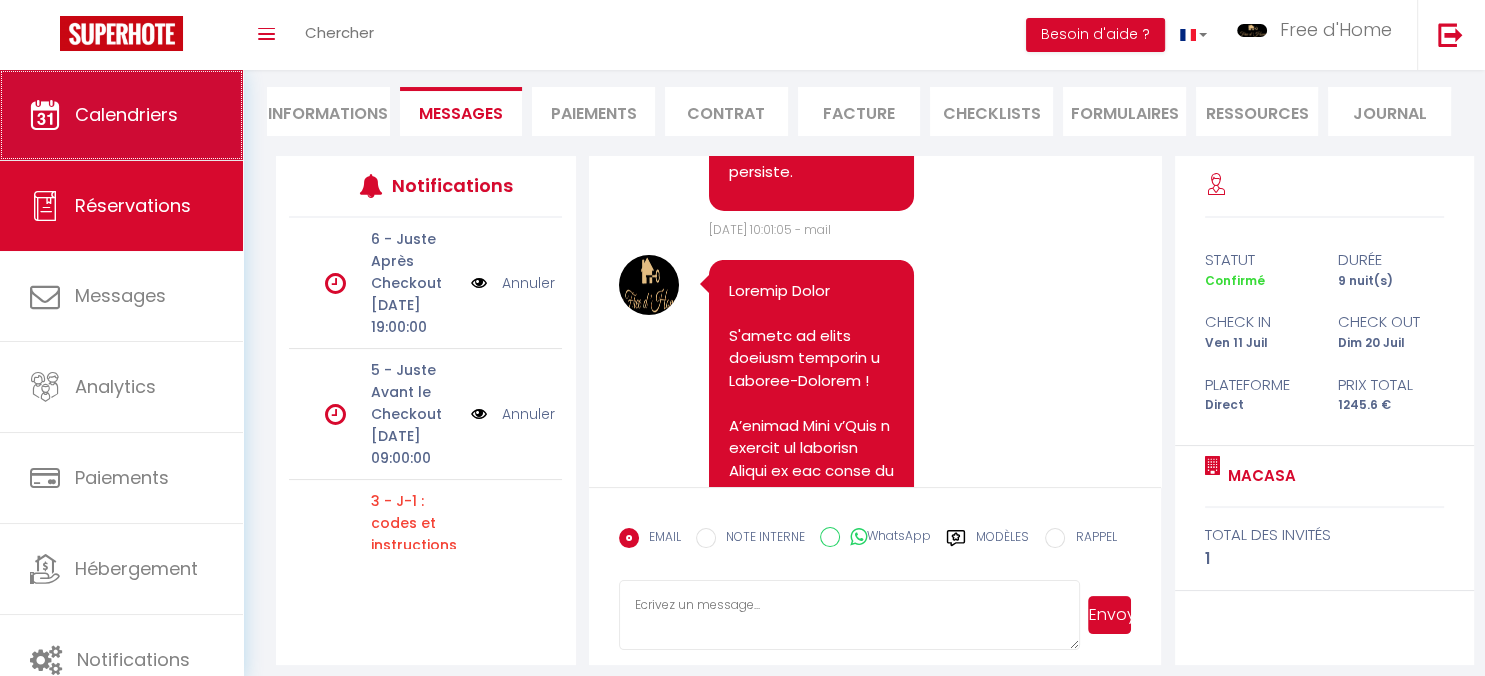 click on "Calendriers" at bounding box center (126, 114) 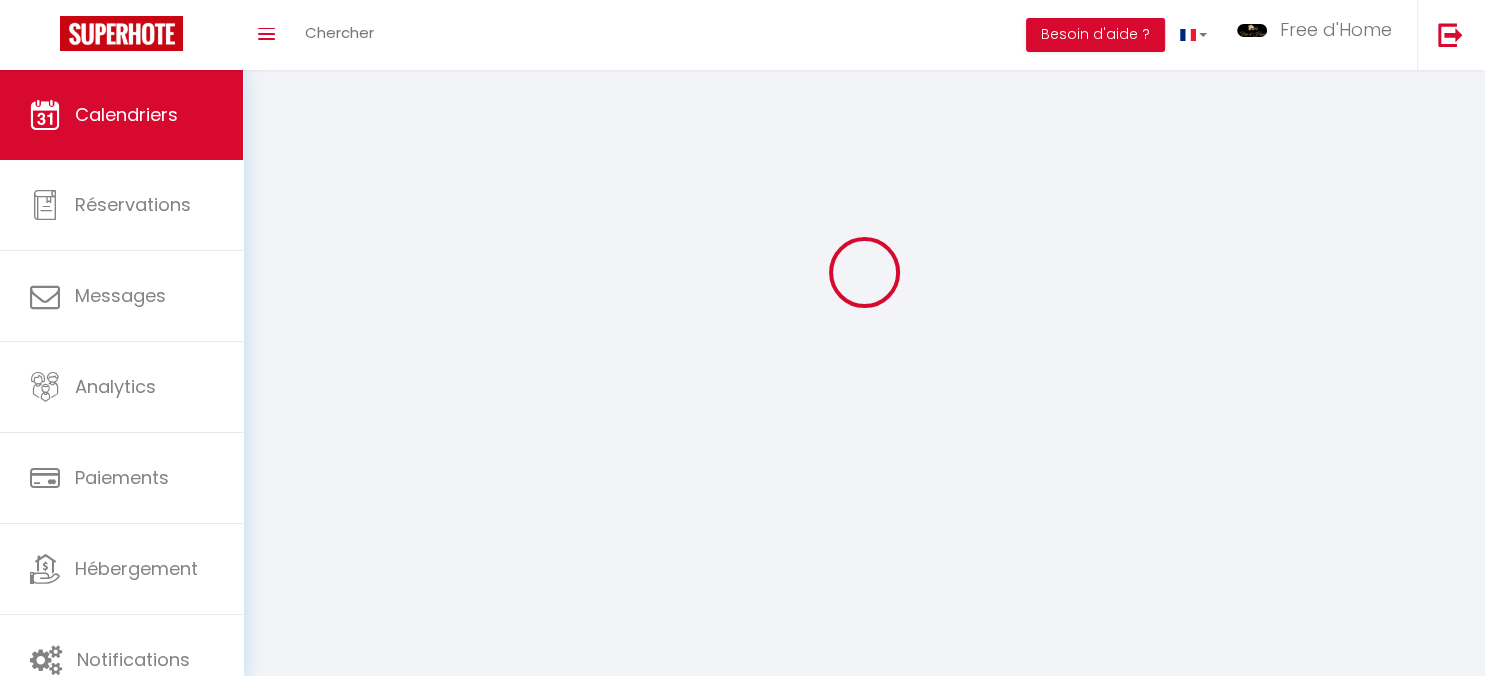 scroll, scrollTop: 0, scrollLeft: 0, axis: both 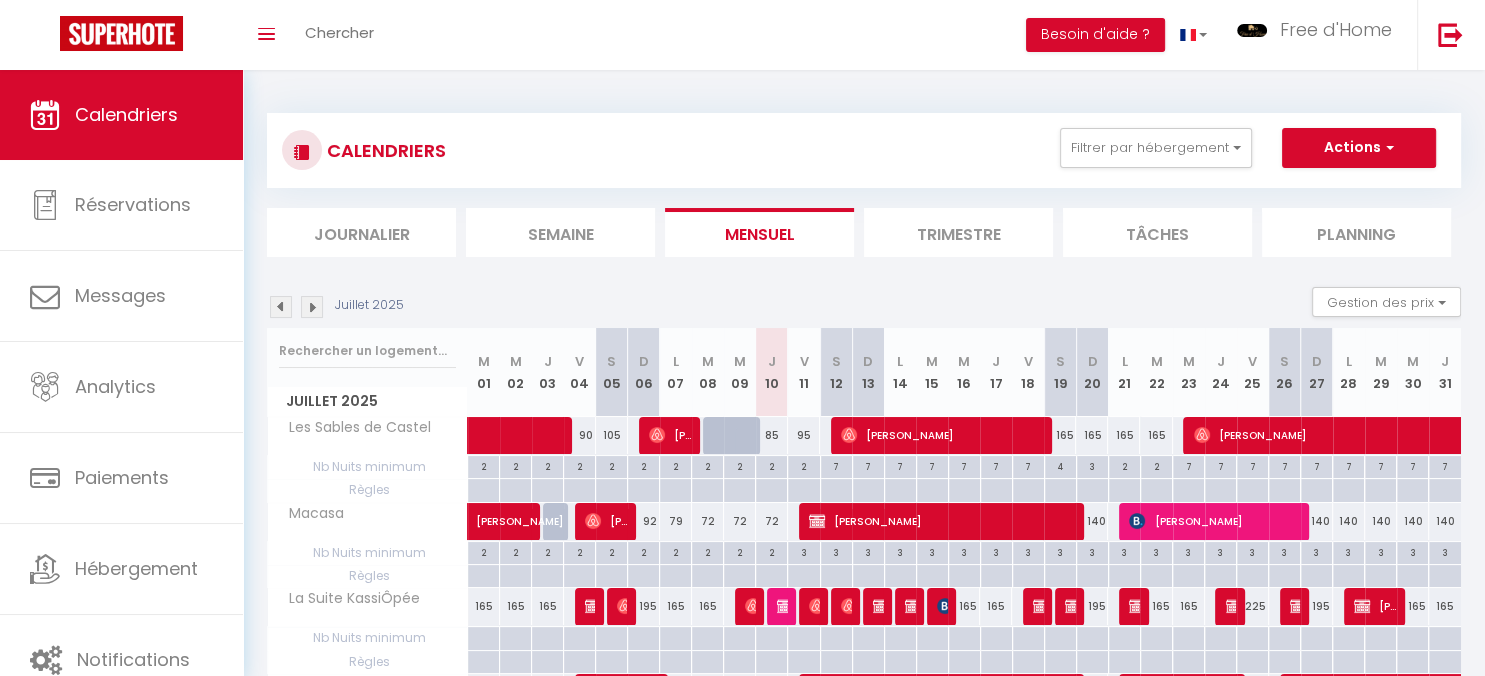 click on "3" at bounding box center (1092, 551) 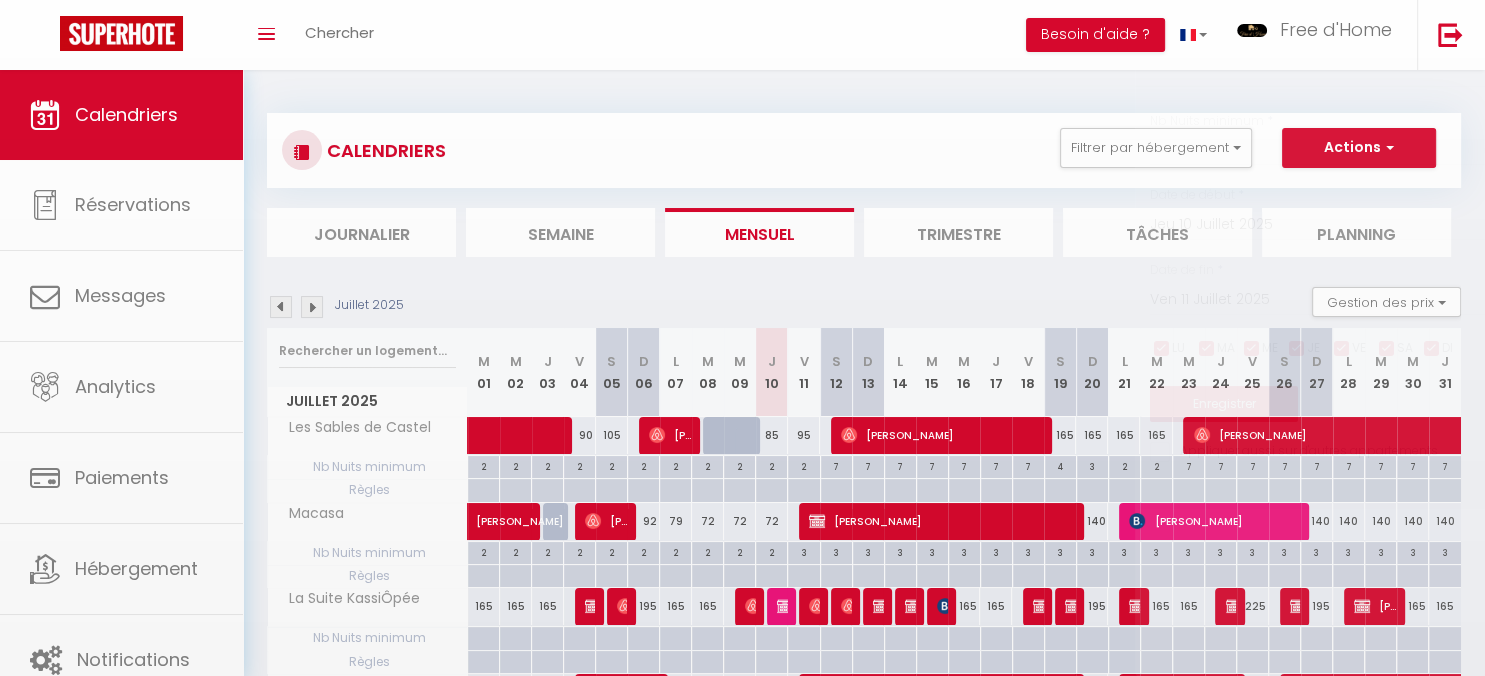 type on "3" 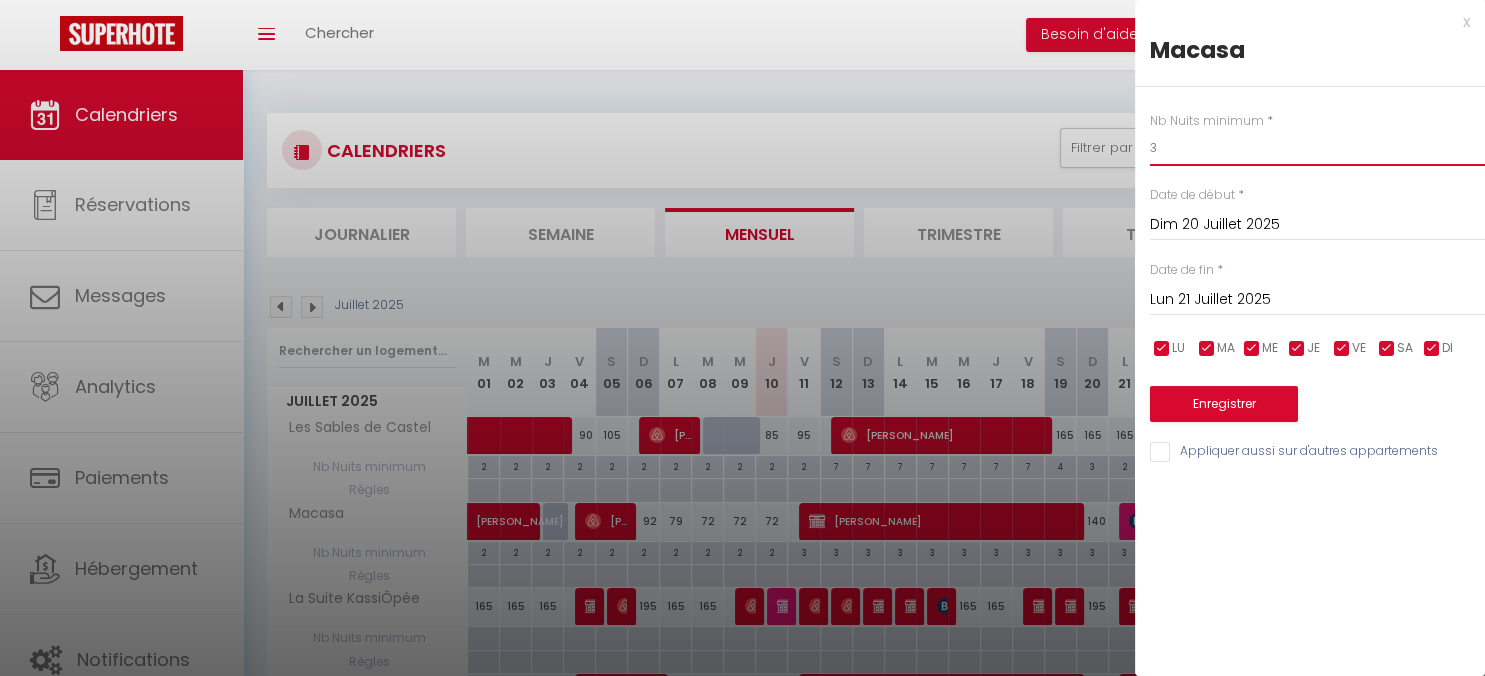 drag, startPoint x: 1078, startPoint y: 164, endPoint x: 1040, endPoint y: 153, distance: 39.56008 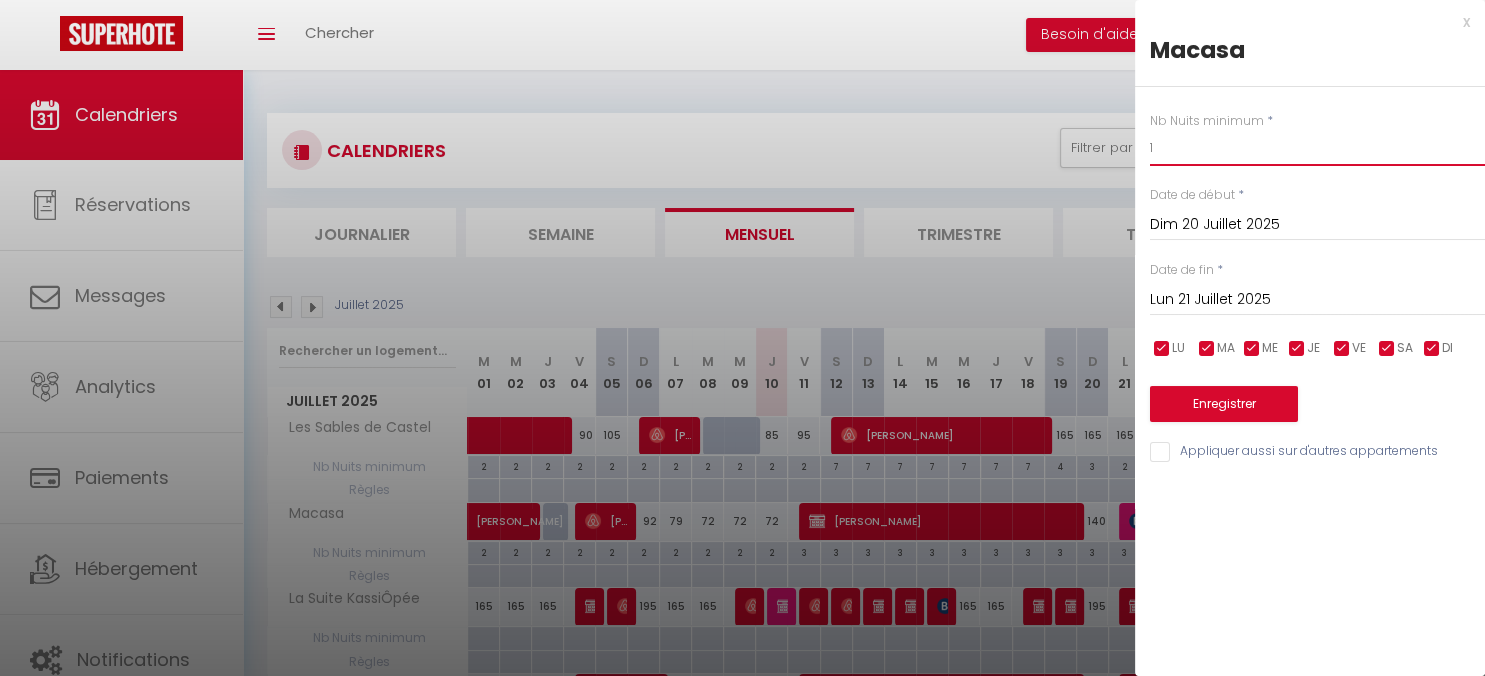 type on "1" 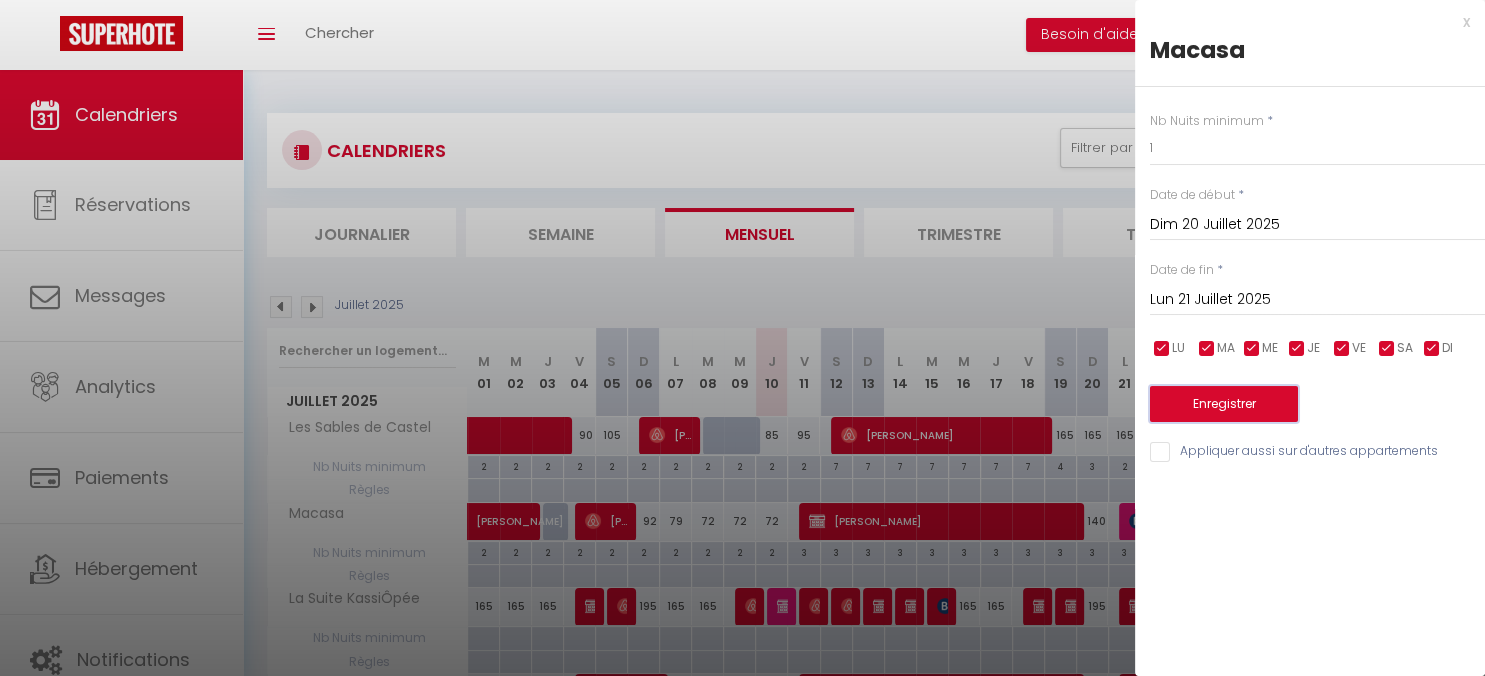 click on "Enregistrer" at bounding box center (1224, 404) 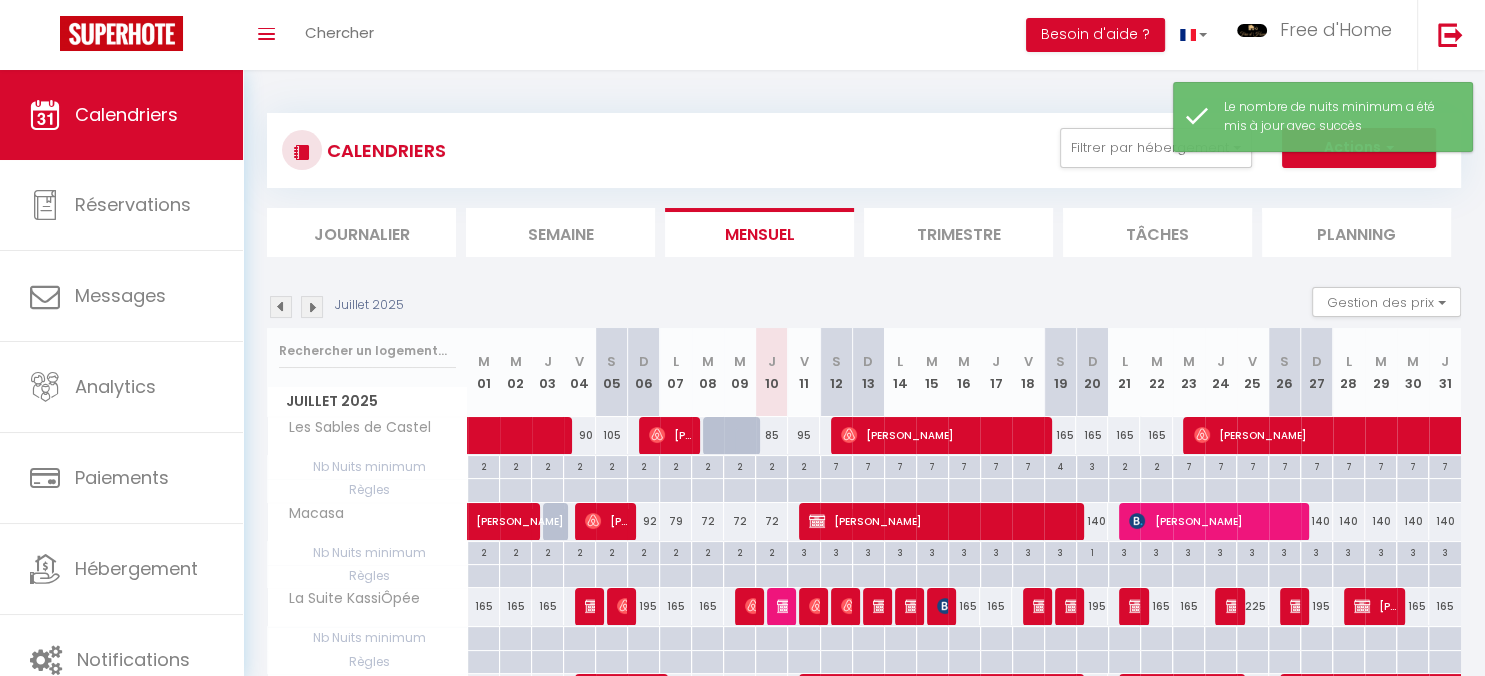 click on "2" at bounding box center [771, 551] 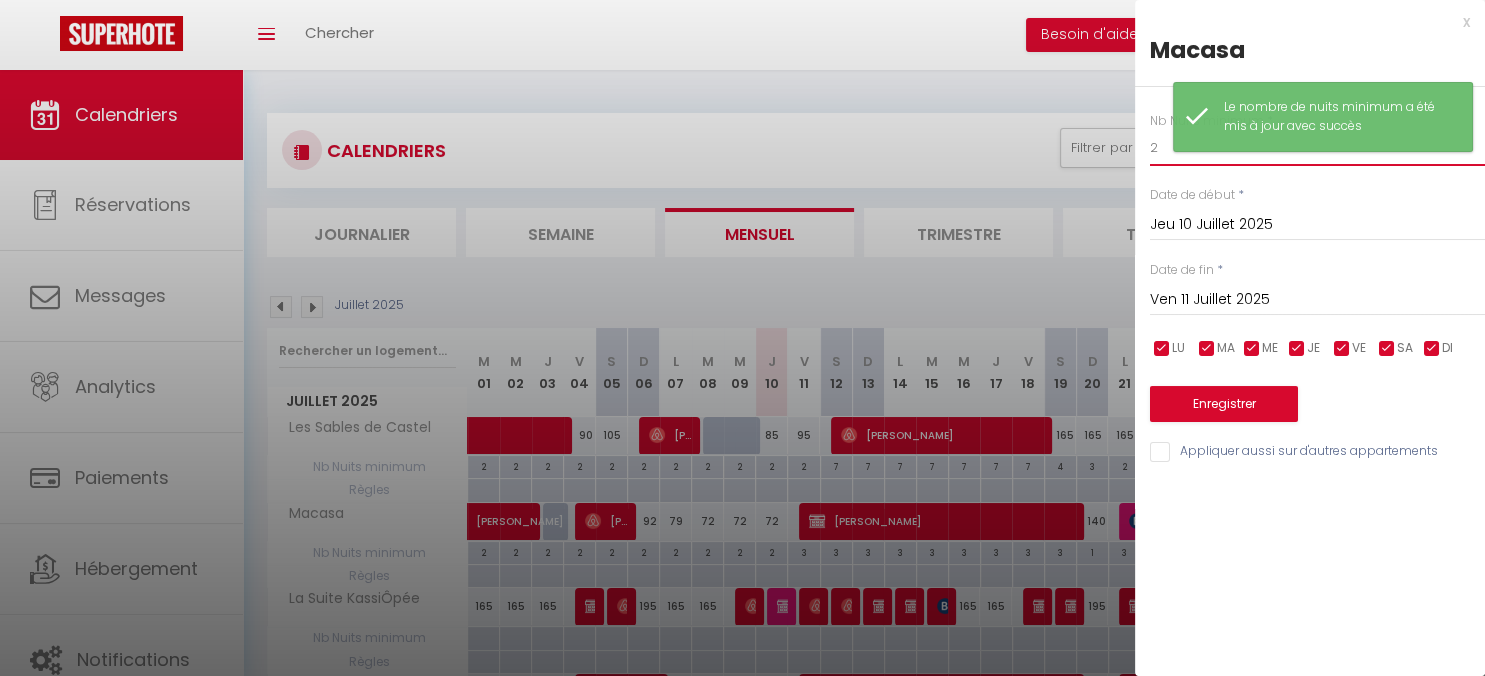 drag, startPoint x: 1162, startPoint y: 142, endPoint x: 1042, endPoint y: 155, distance: 120.70211 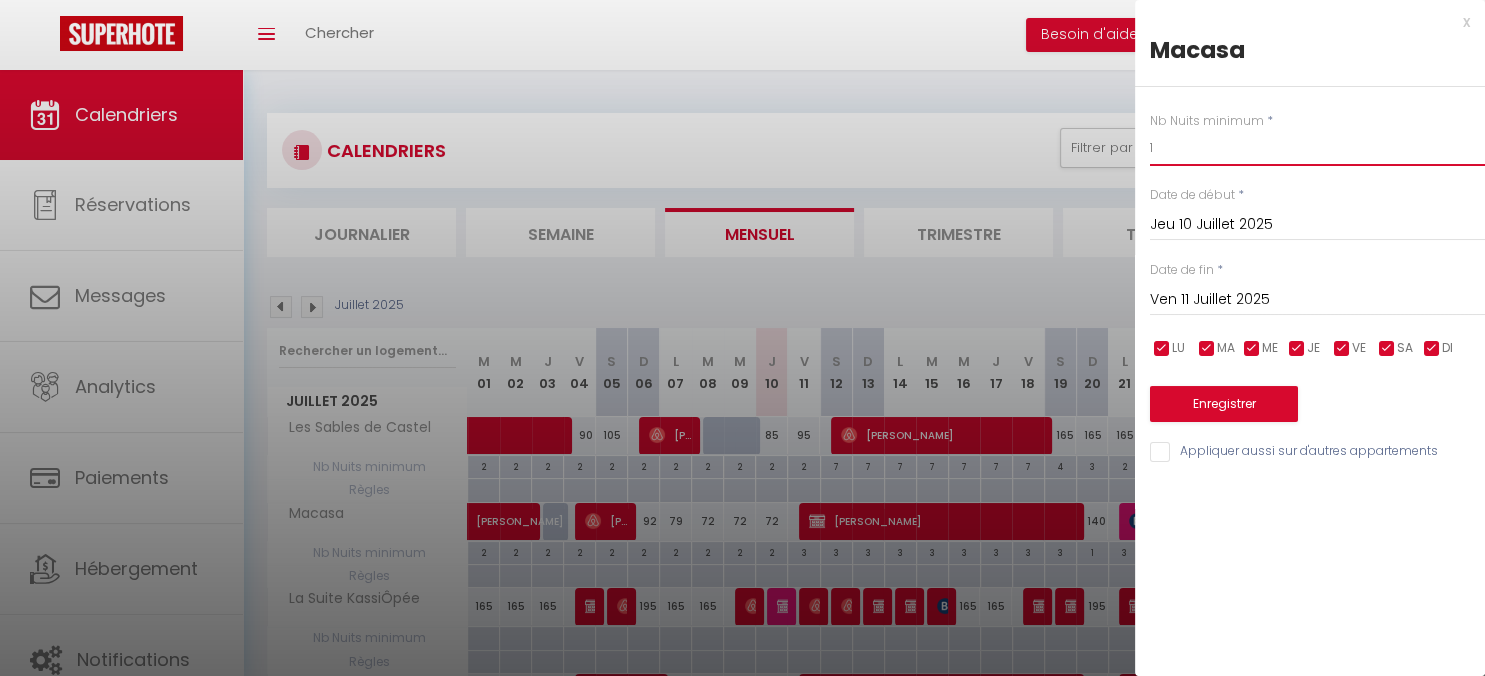 type on "1" 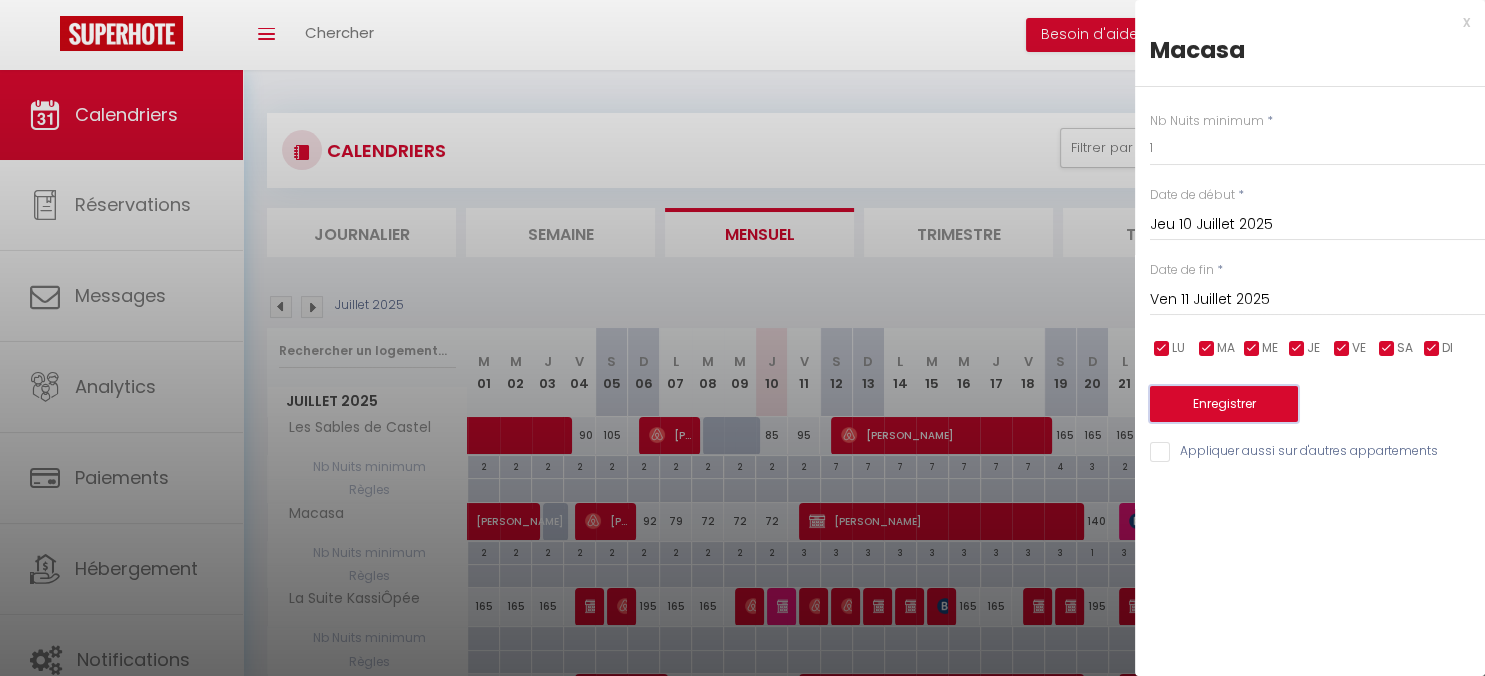 click on "Enregistrer" at bounding box center [1224, 404] 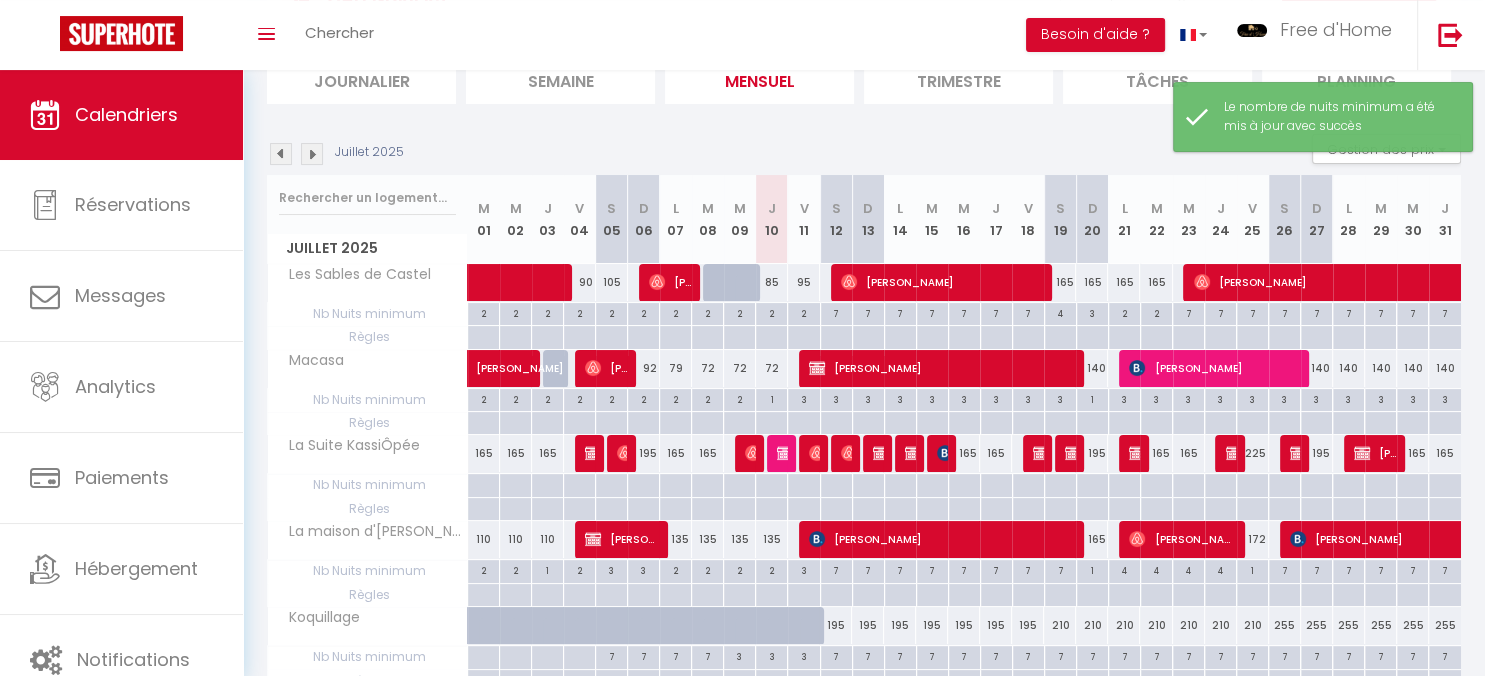 scroll, scrollTop: 211, scrollLeft: 0, axis: vertical 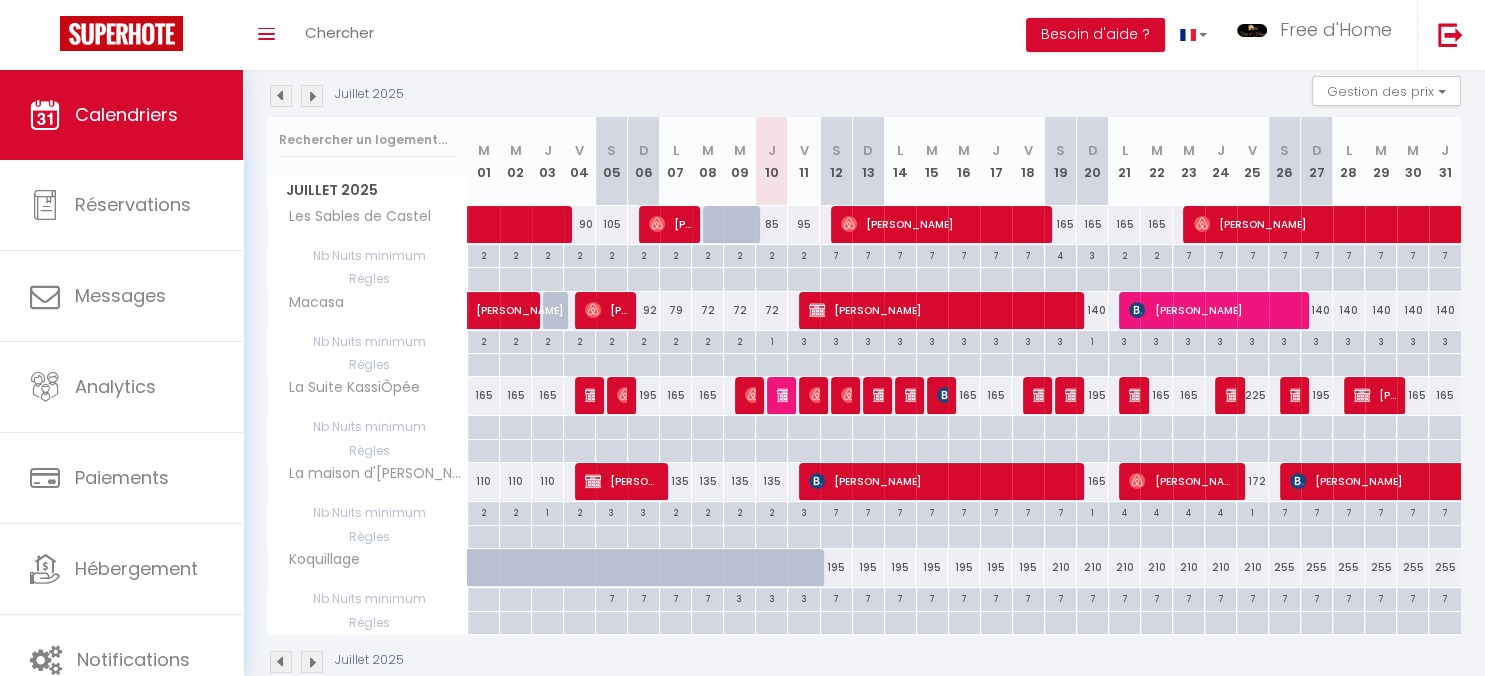 click on "2" at bounding box center (803, 254) 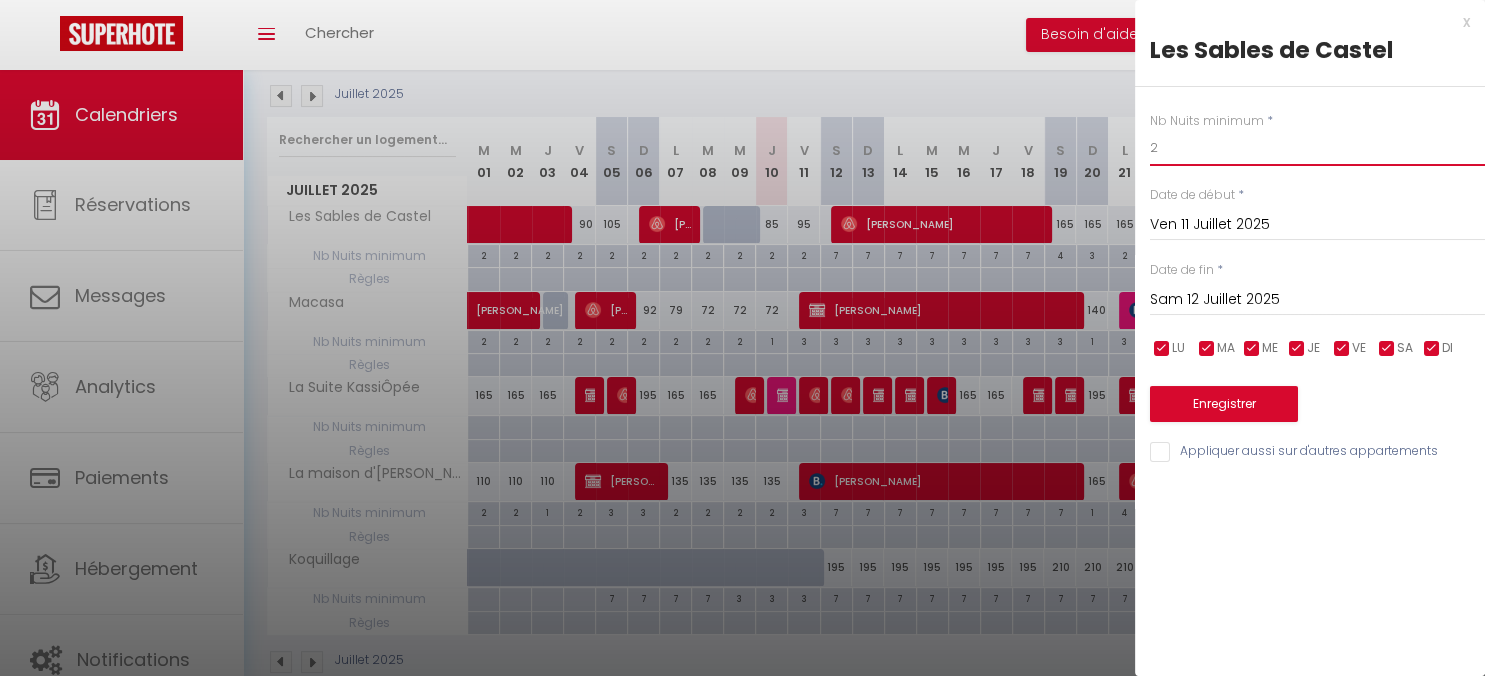 drag, startPoint x: 1208, startPoint y: 154, endPoint x: 1026, endPoint y: 137, distance: 182.79224 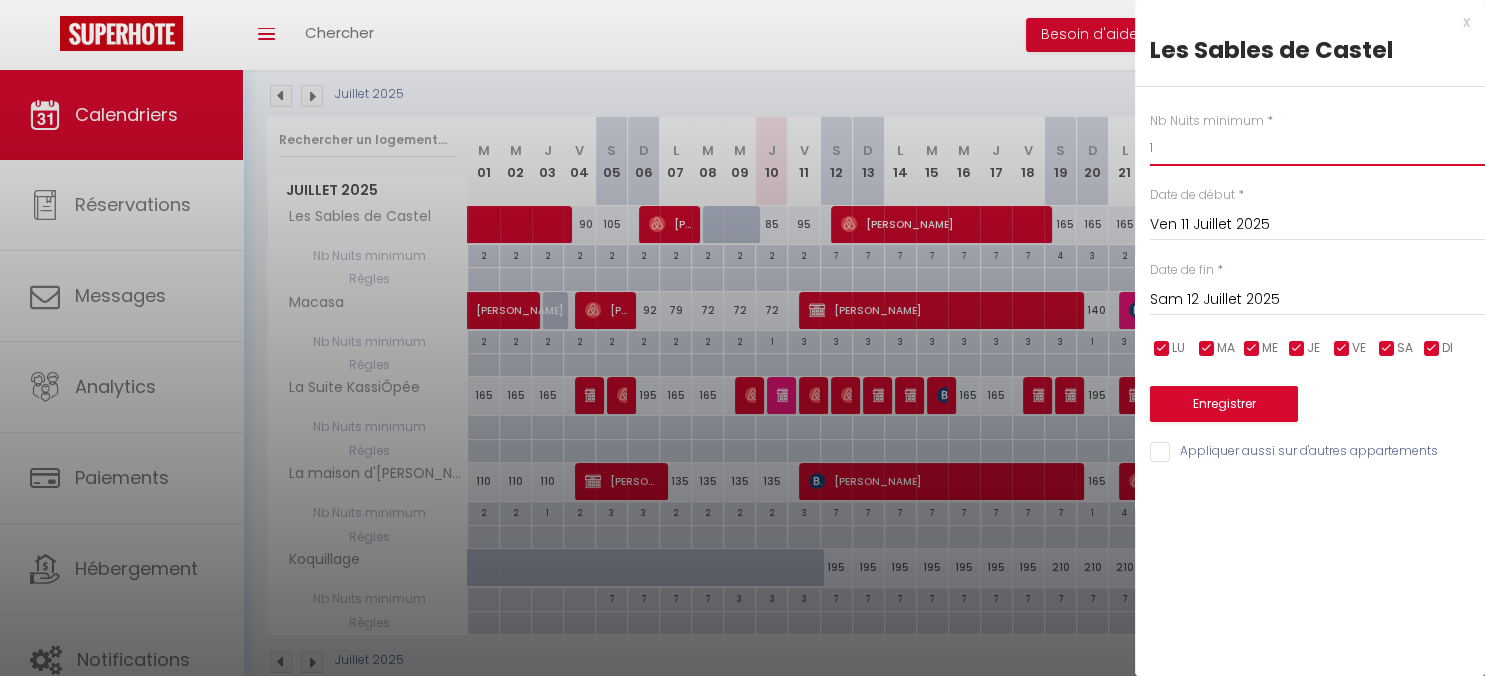 type on "1" 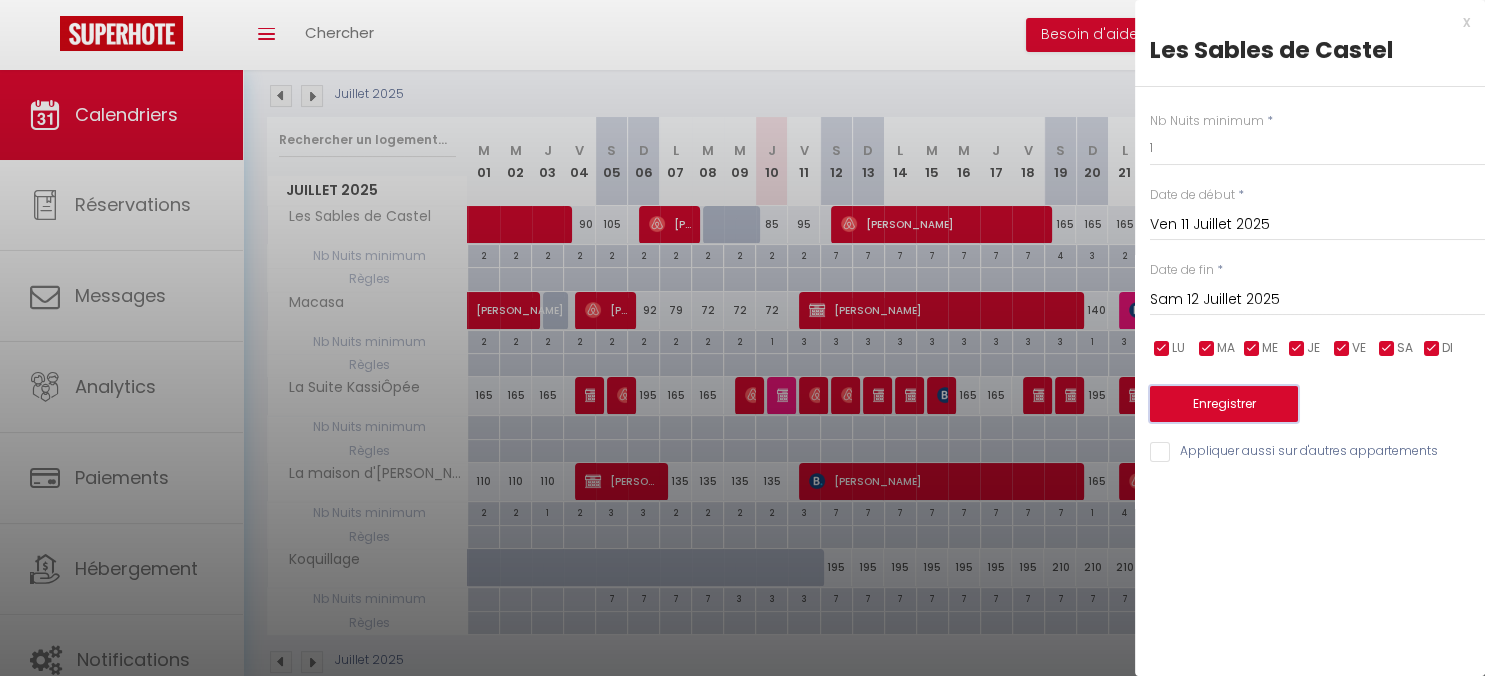 click on "Enregistrer" at bounding box center (1224, 404) 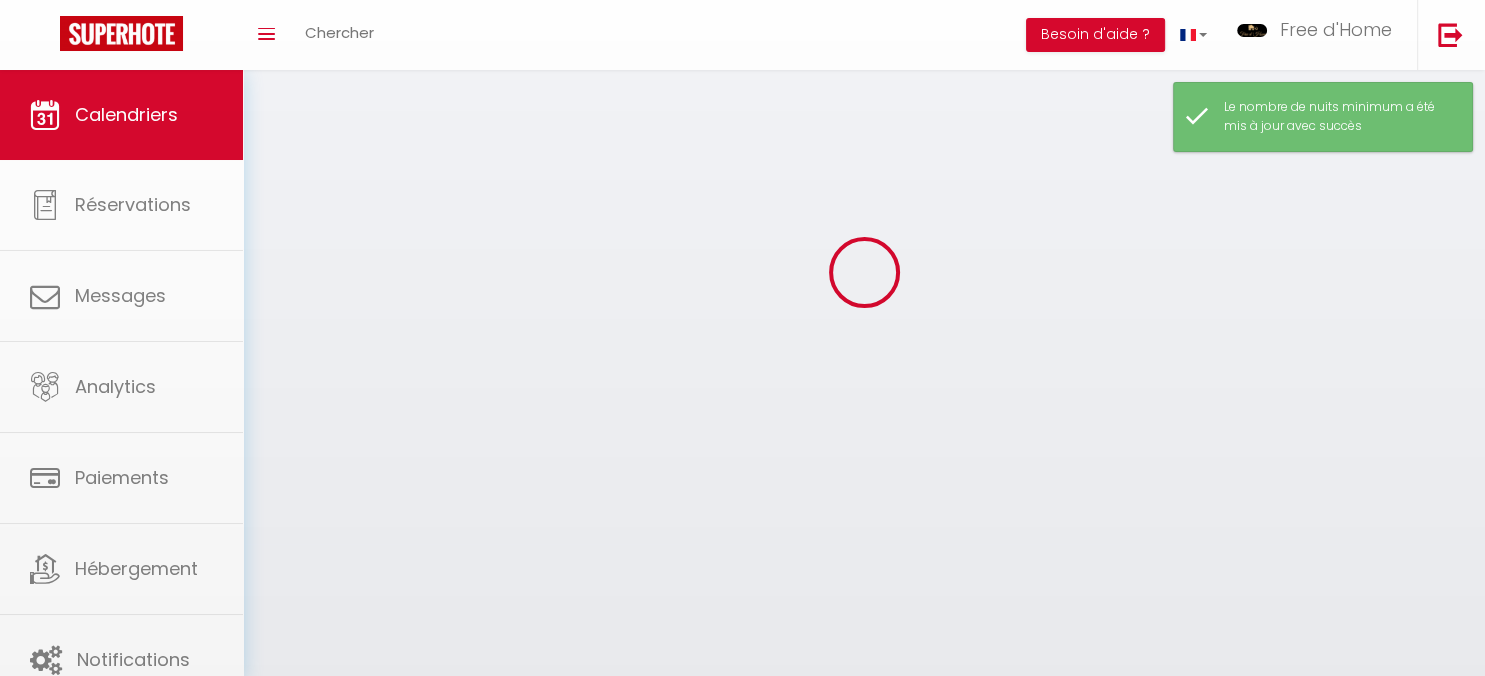 scroll, scrollTop: 70, scrollLeft: 0, axis: vertical 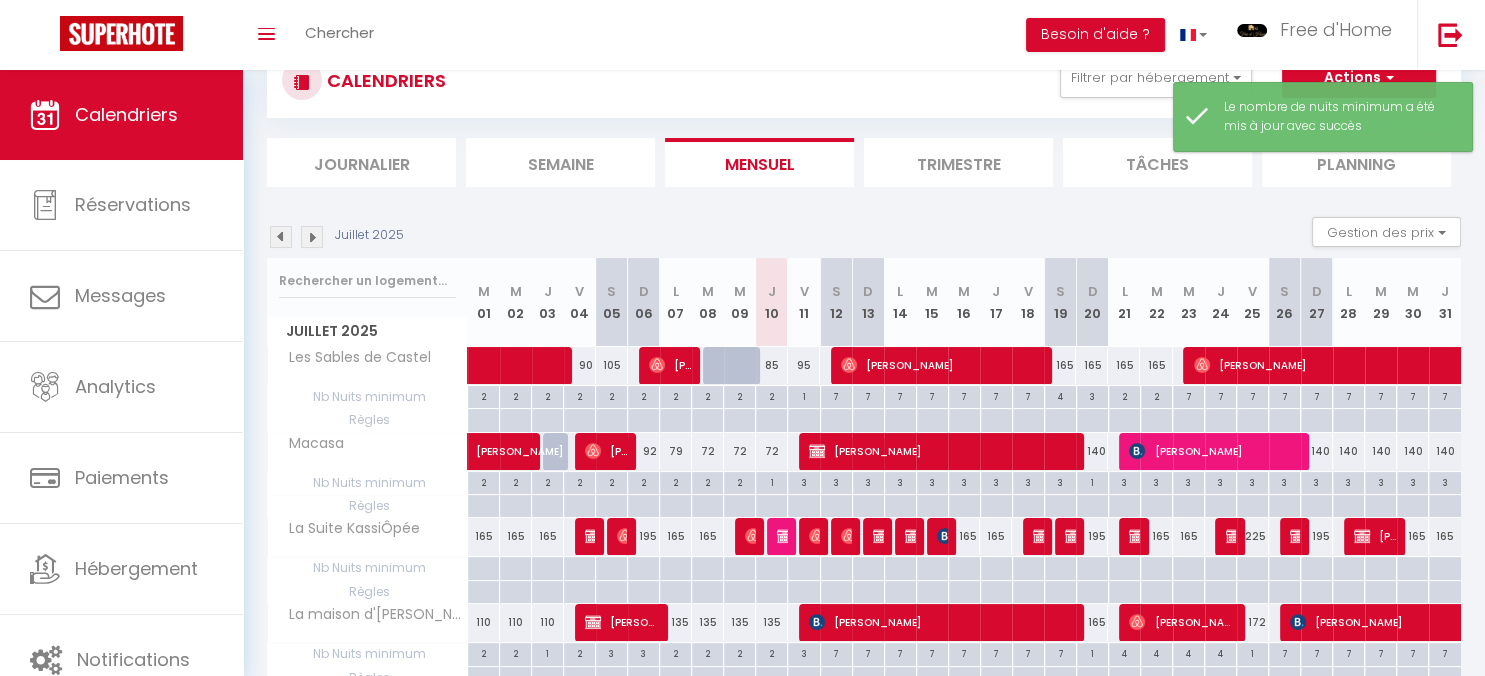 drag, startPoint x: 774, startPoint y: 398, endPoint x: 815, endPoint y: 350, distance: 63.126858 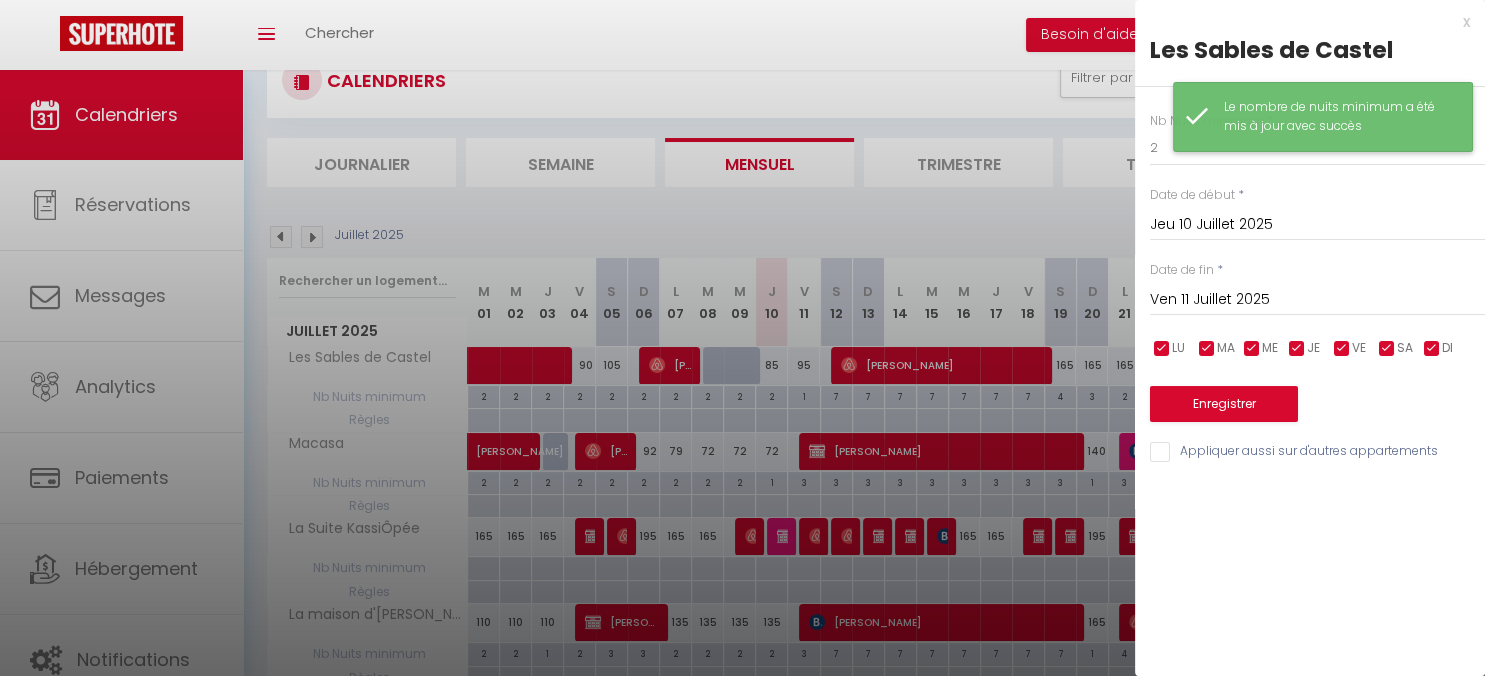 click on "Le nombre de nuits minimum a été mis à jour avec succès" at bounding box center (1323, 117) 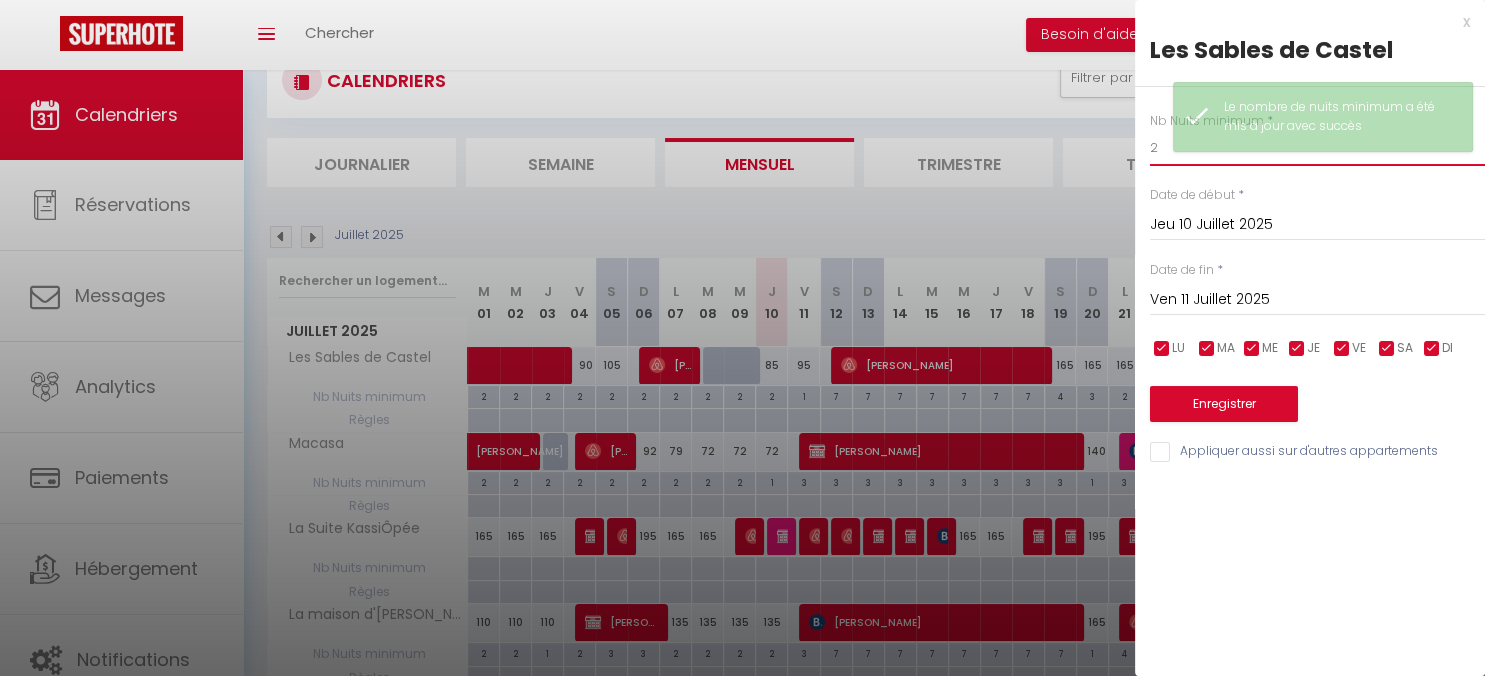 drag, startPoint x: 1161, startPoint y: 154, endPoint x: 1104, endPoint y: 160, distance: 57.31492 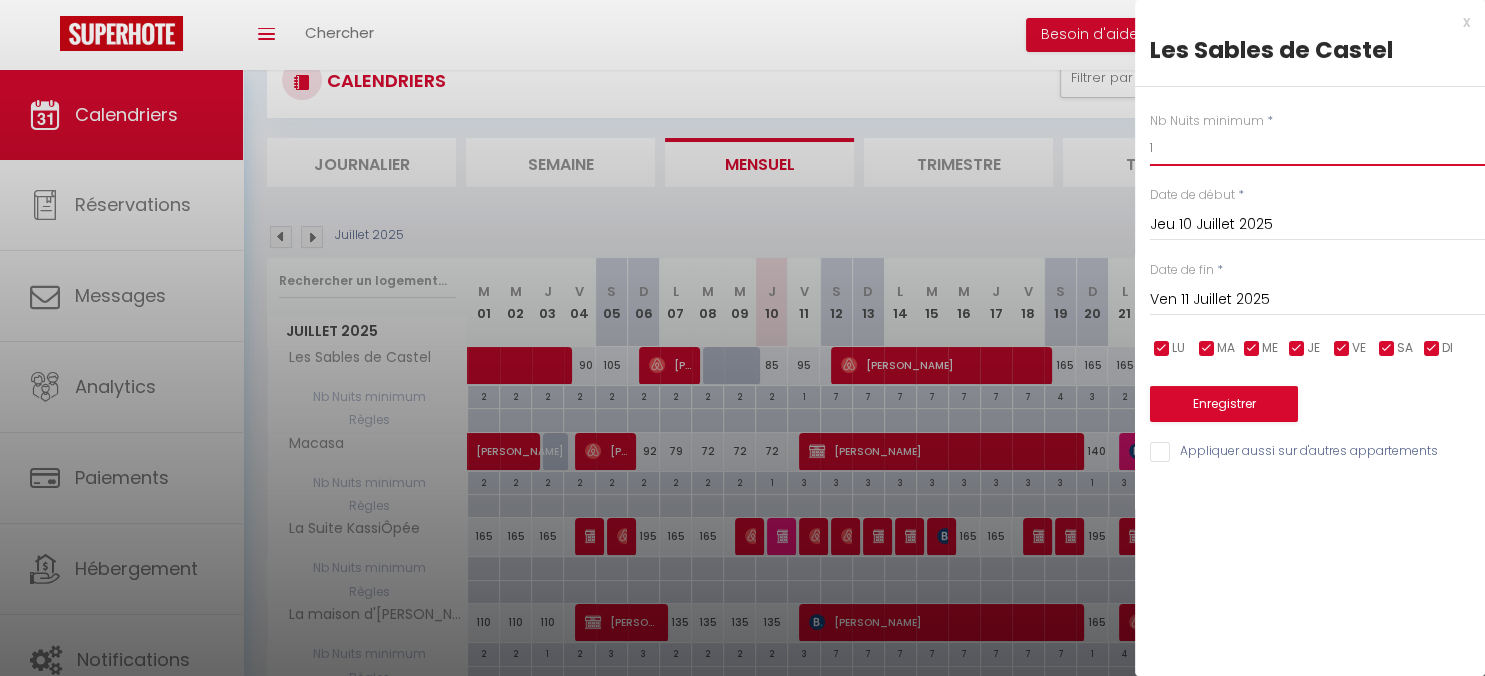 type on "1" 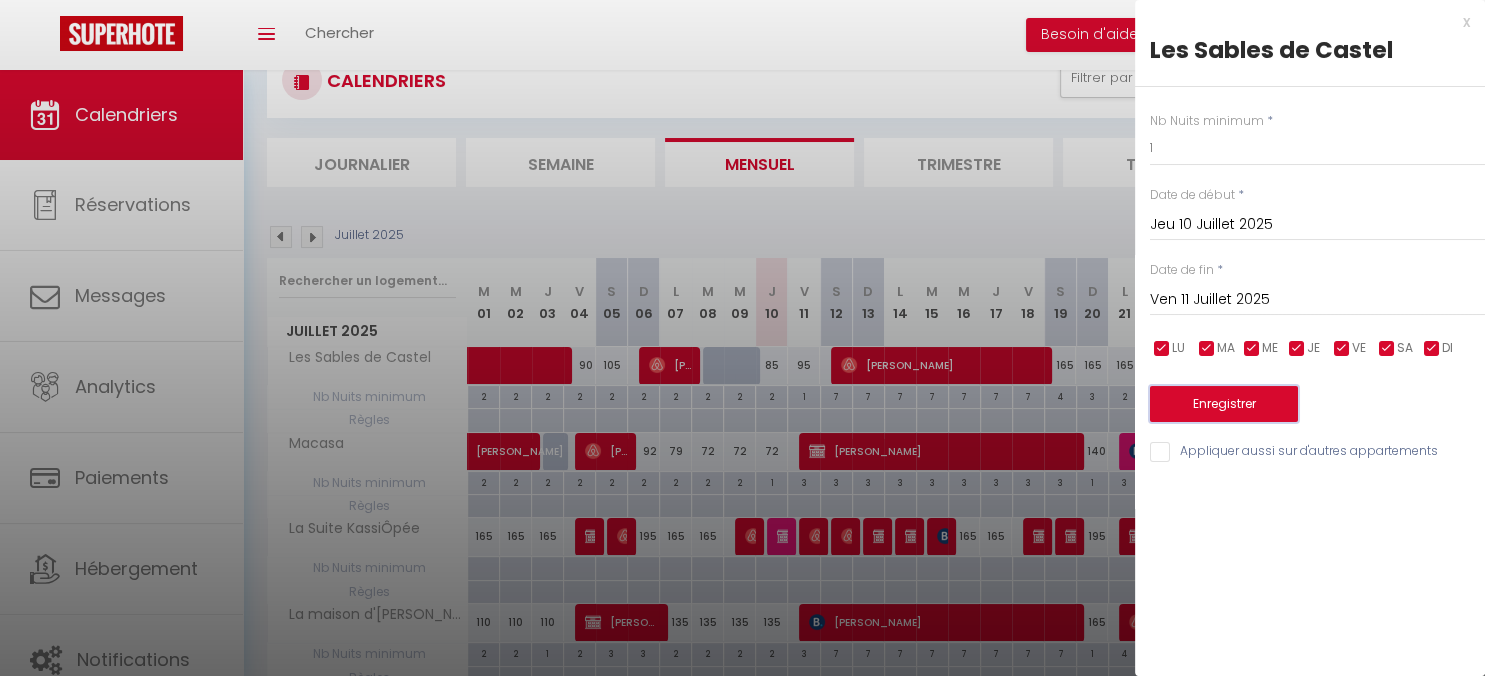 click on "Enregistrer" at bounding box center [1224, 404] 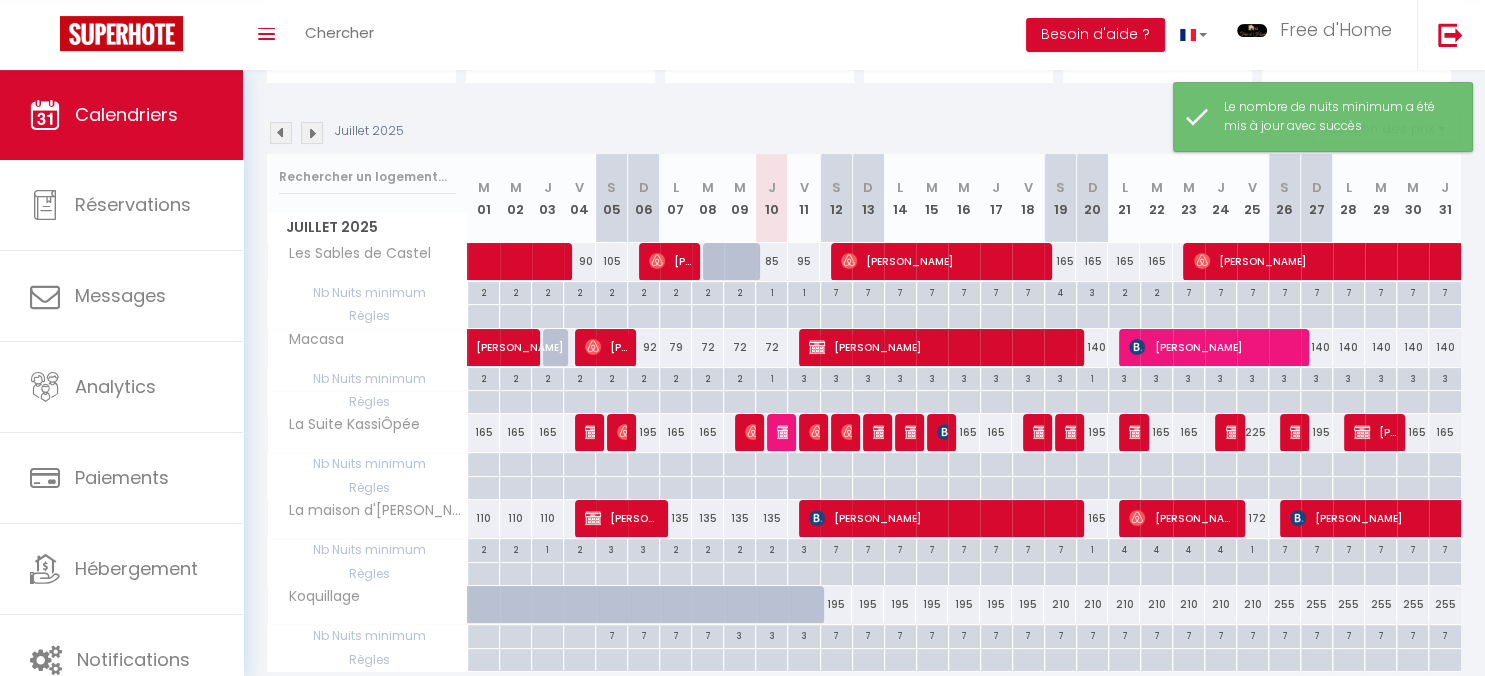 scroll, scrollTop: 176, scrollLeft: 0, axis: vertical 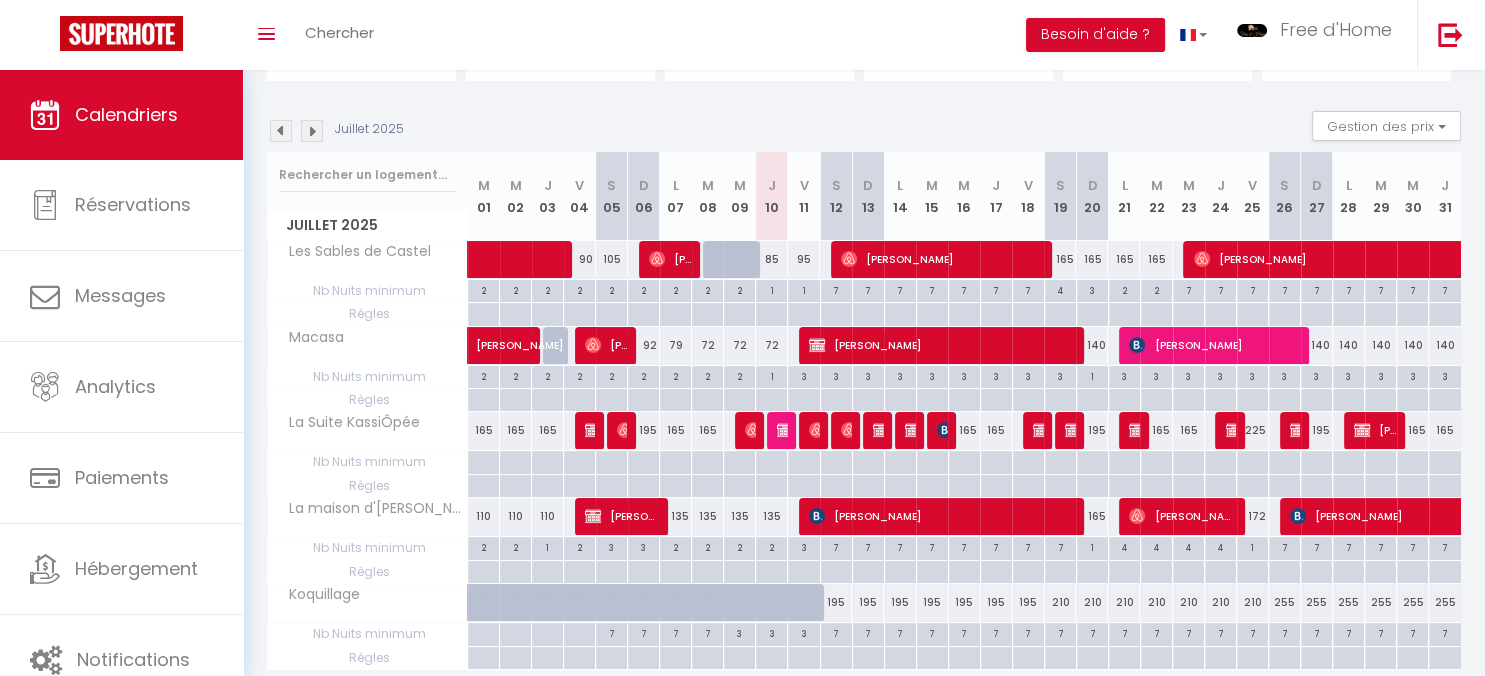 click on "7" at bounding box center (836, 632) 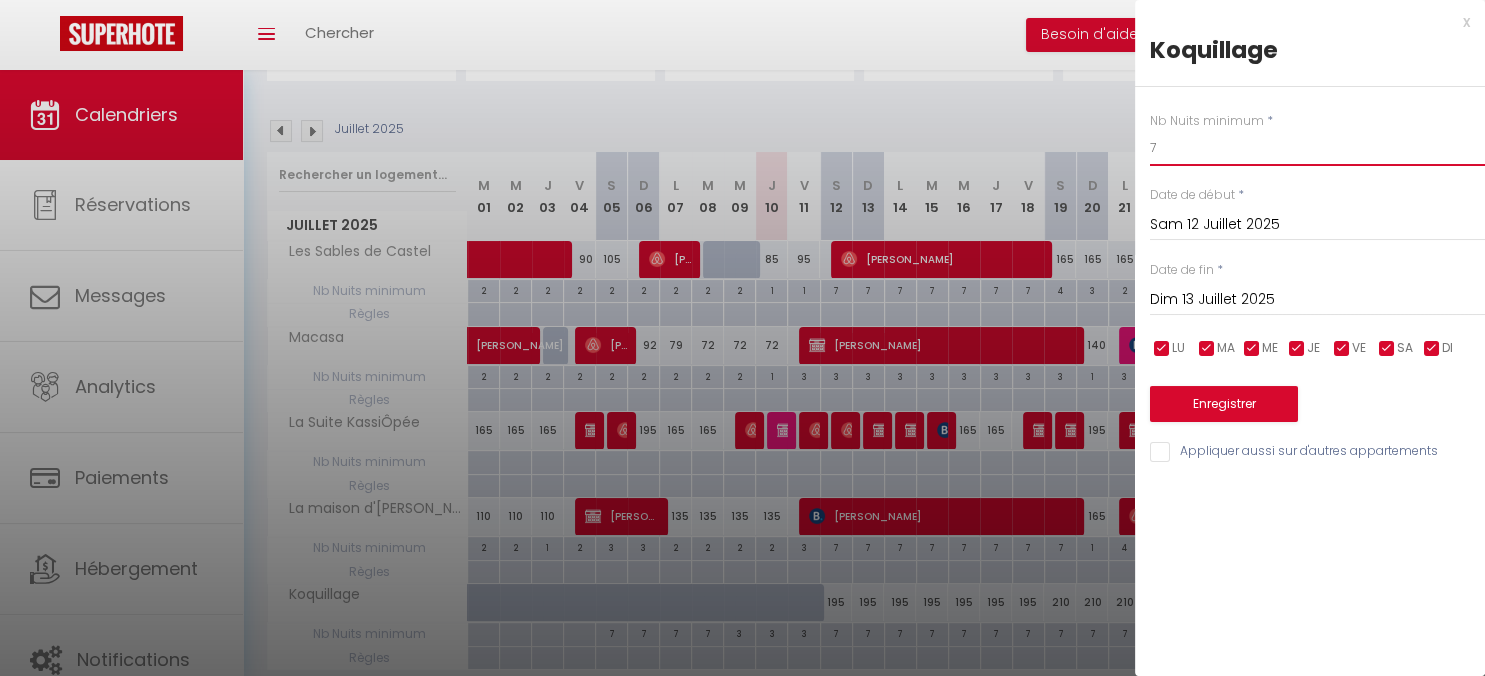 drag, startPoint x: 1188, startPoint y: 148, endPoint x: 1151, endPoint y: 154, distance: 37.48333 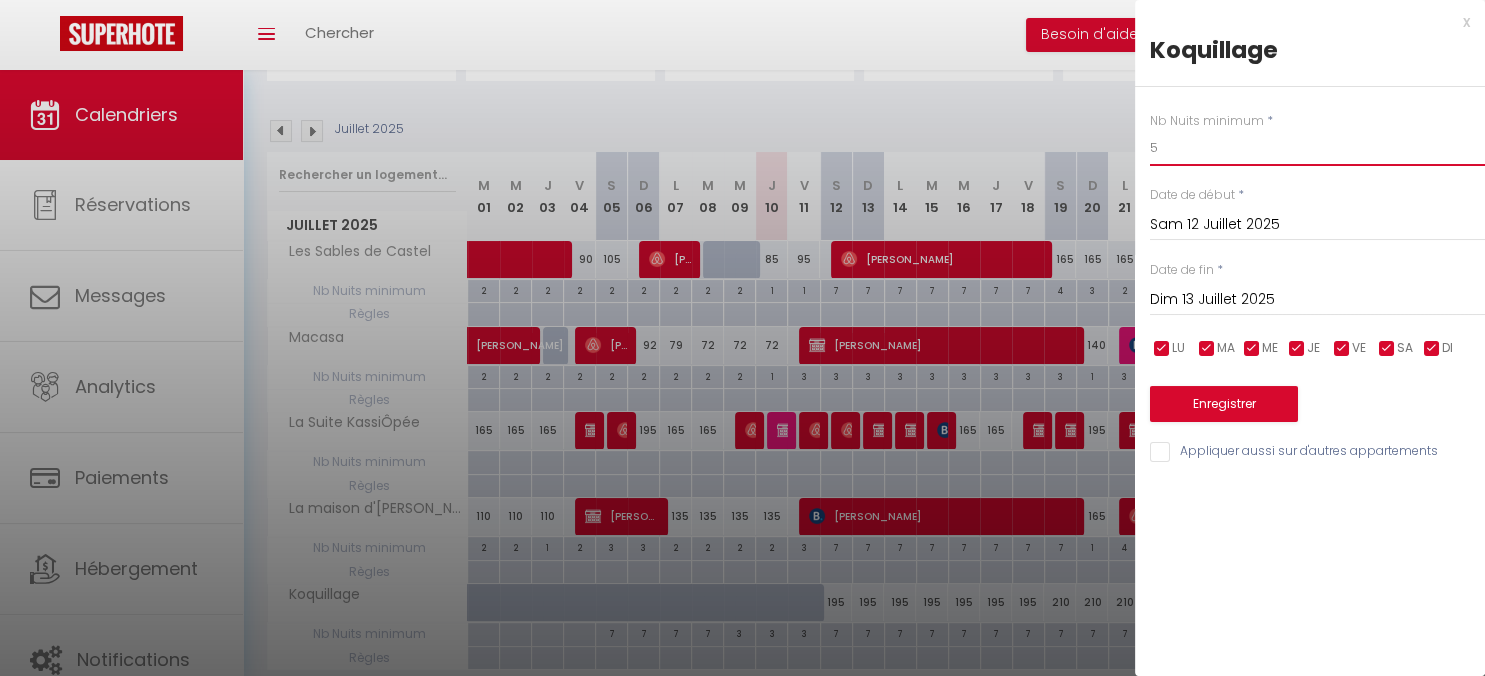 type on "5" 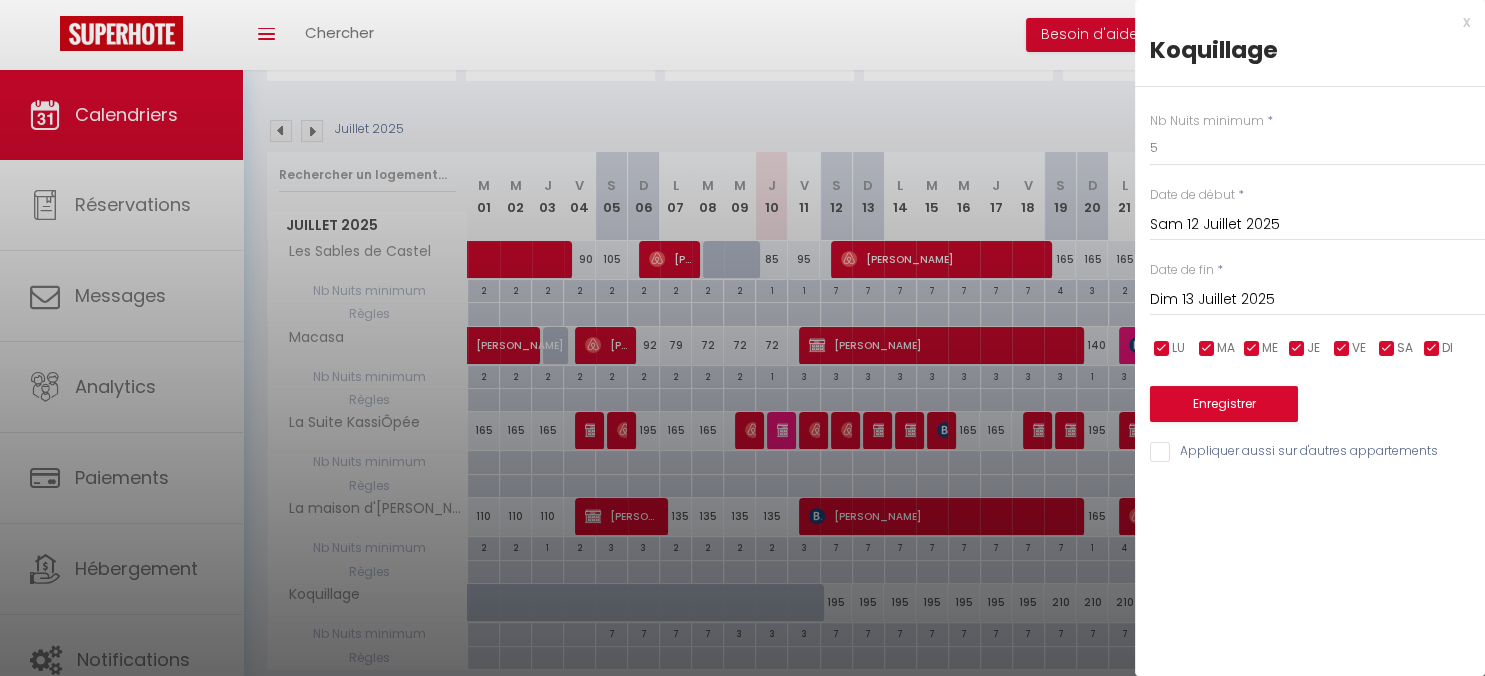 click on "Dim 13 Juillet 2025" at bounding box center (1317, 300) 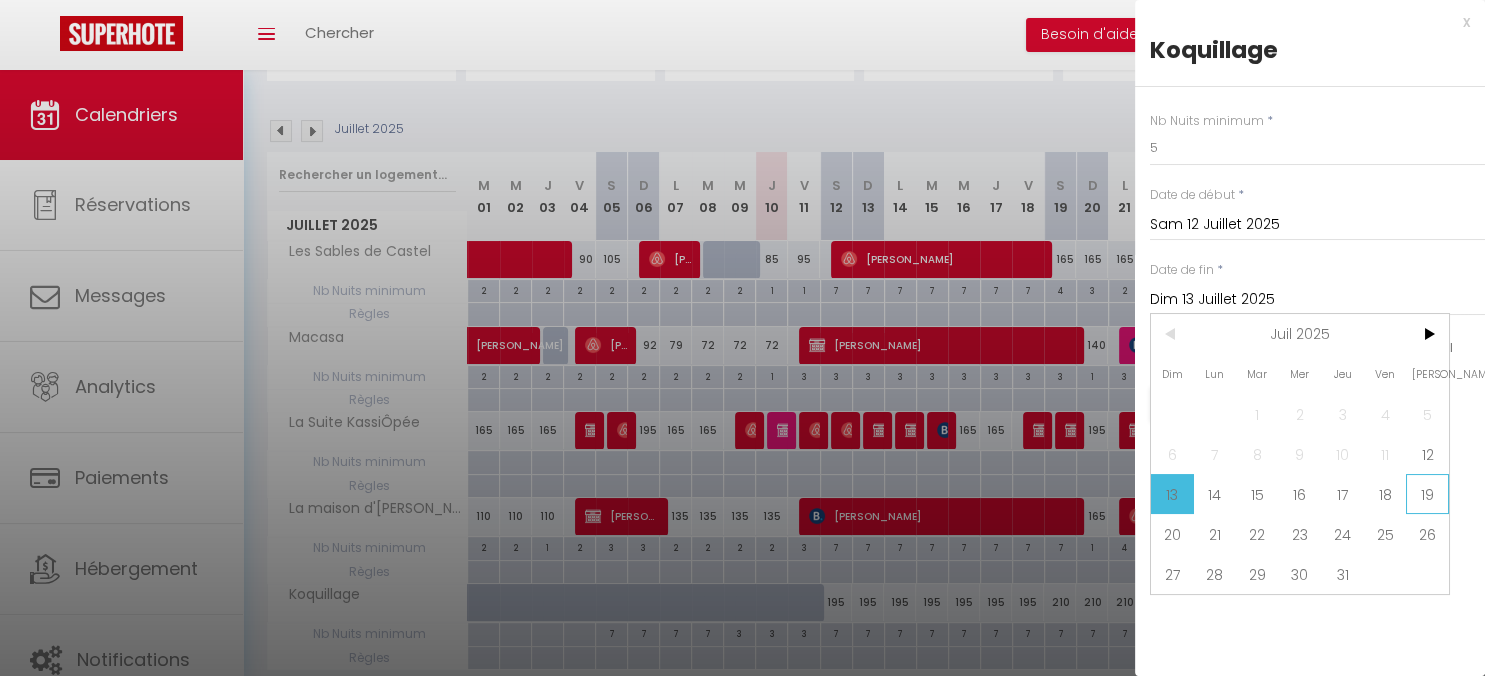click on "19" at bounding box center (1427, 494) 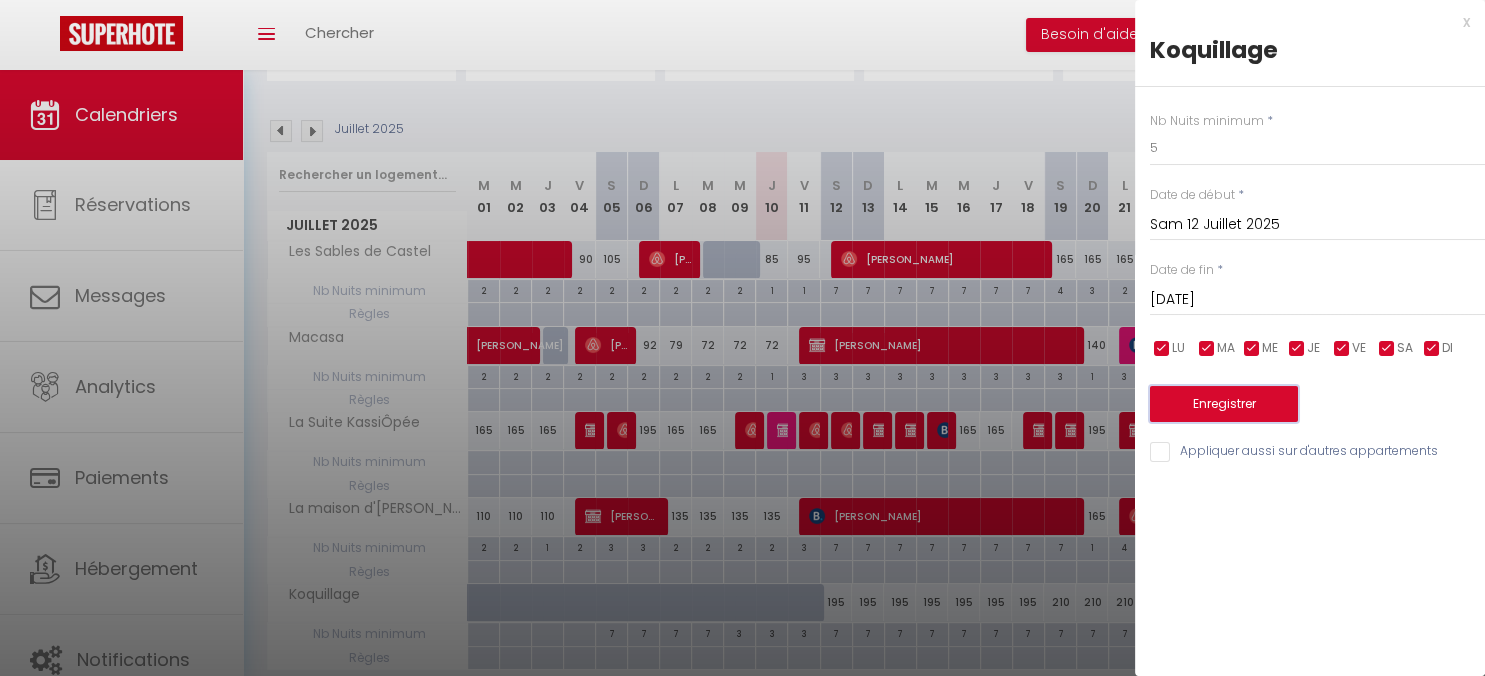 click on "Enregistrer" at bounding box center [1224, 404] 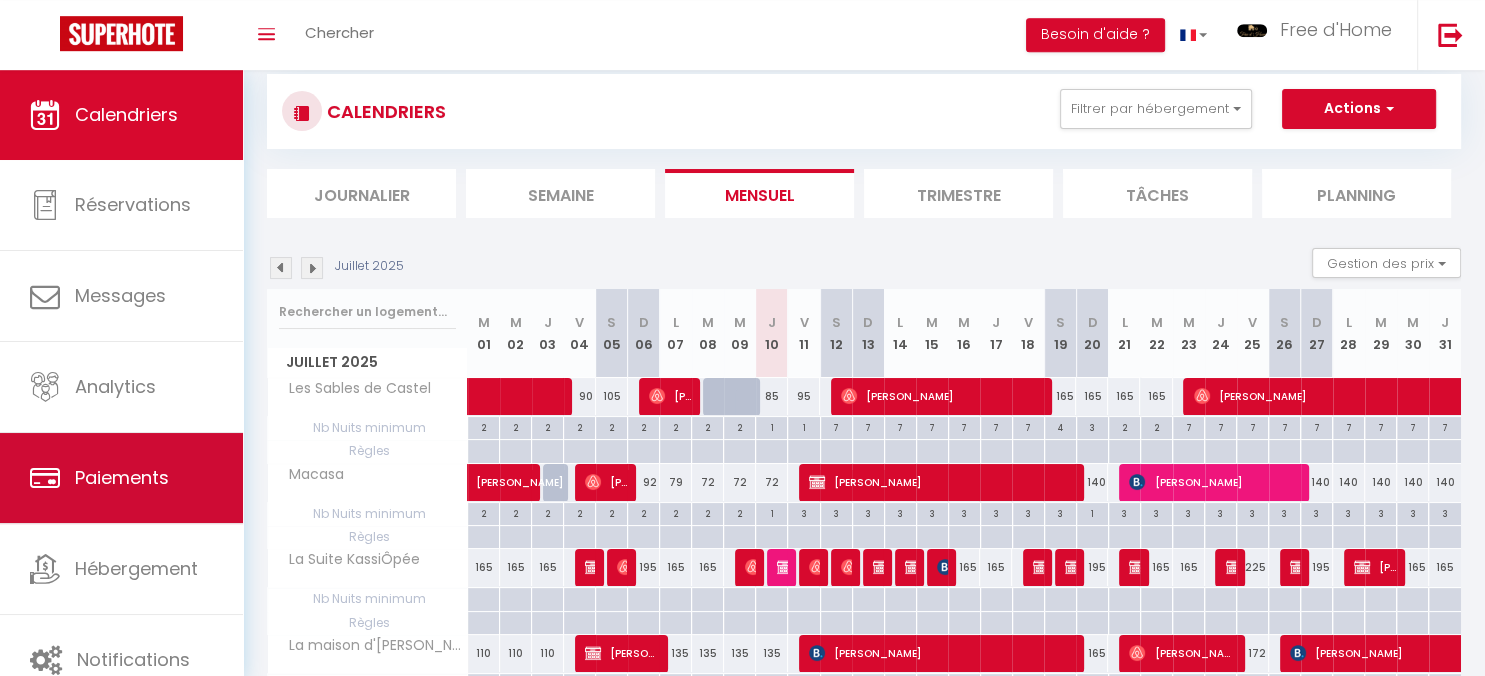 scroll, scrollTop: 0, scrollLeft: 0, axis: both 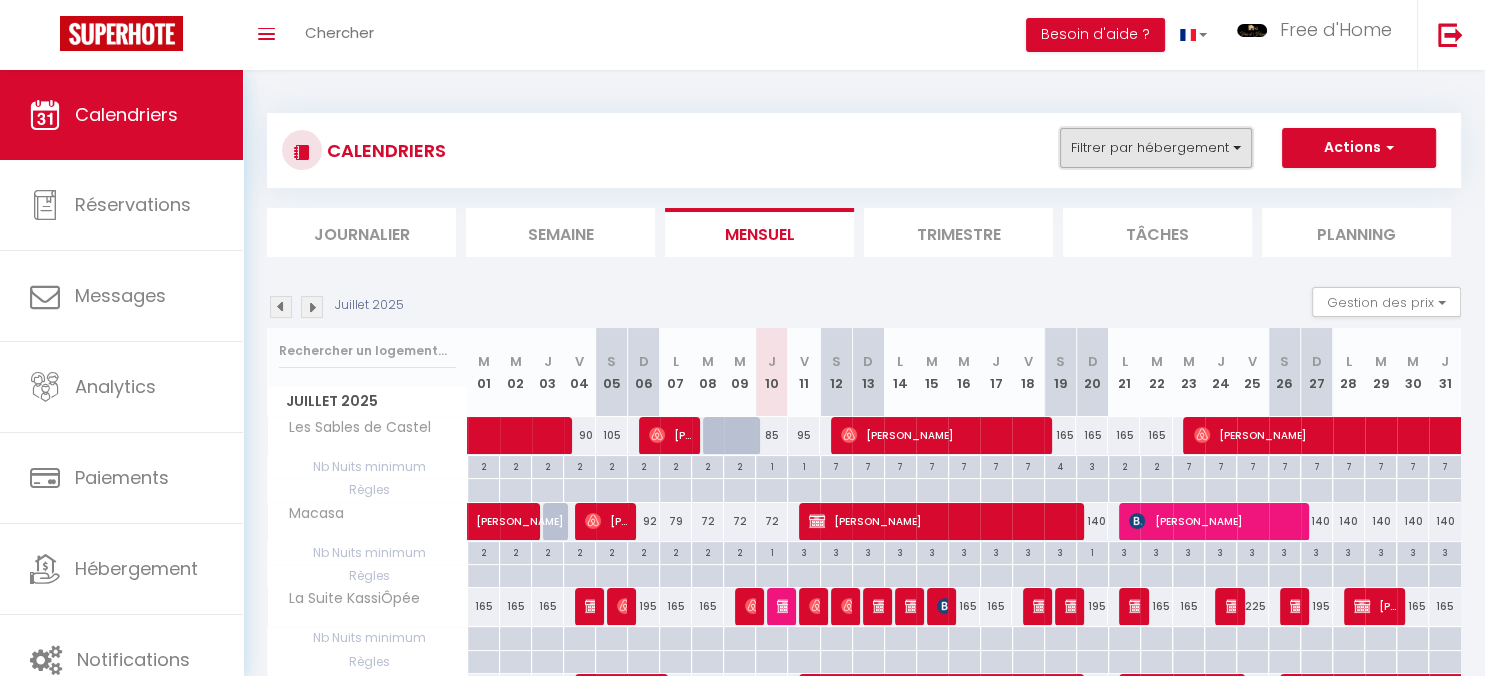 click on "Filtrer par hébergement" at bounding box center [1156, 148] 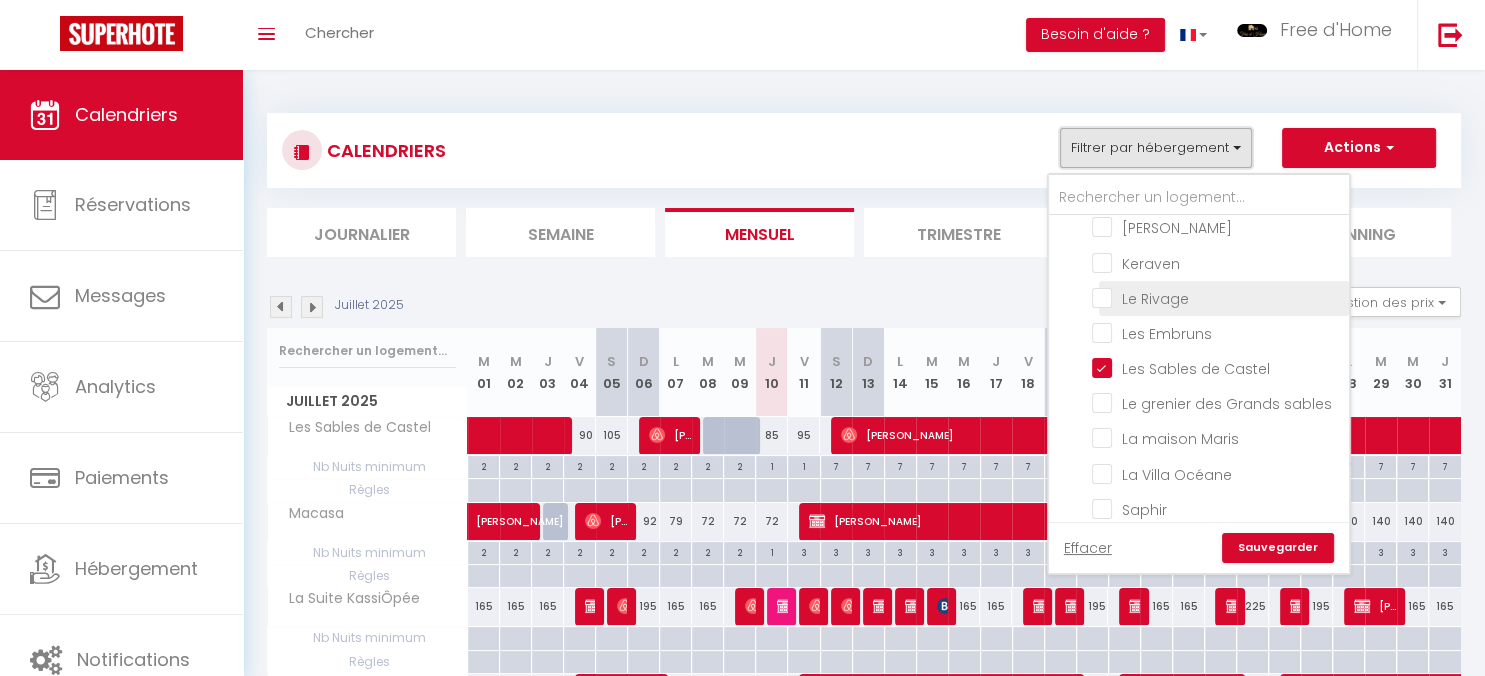 scroll, scrollTop: 1191, scrollLeft: 0, axis: vertical 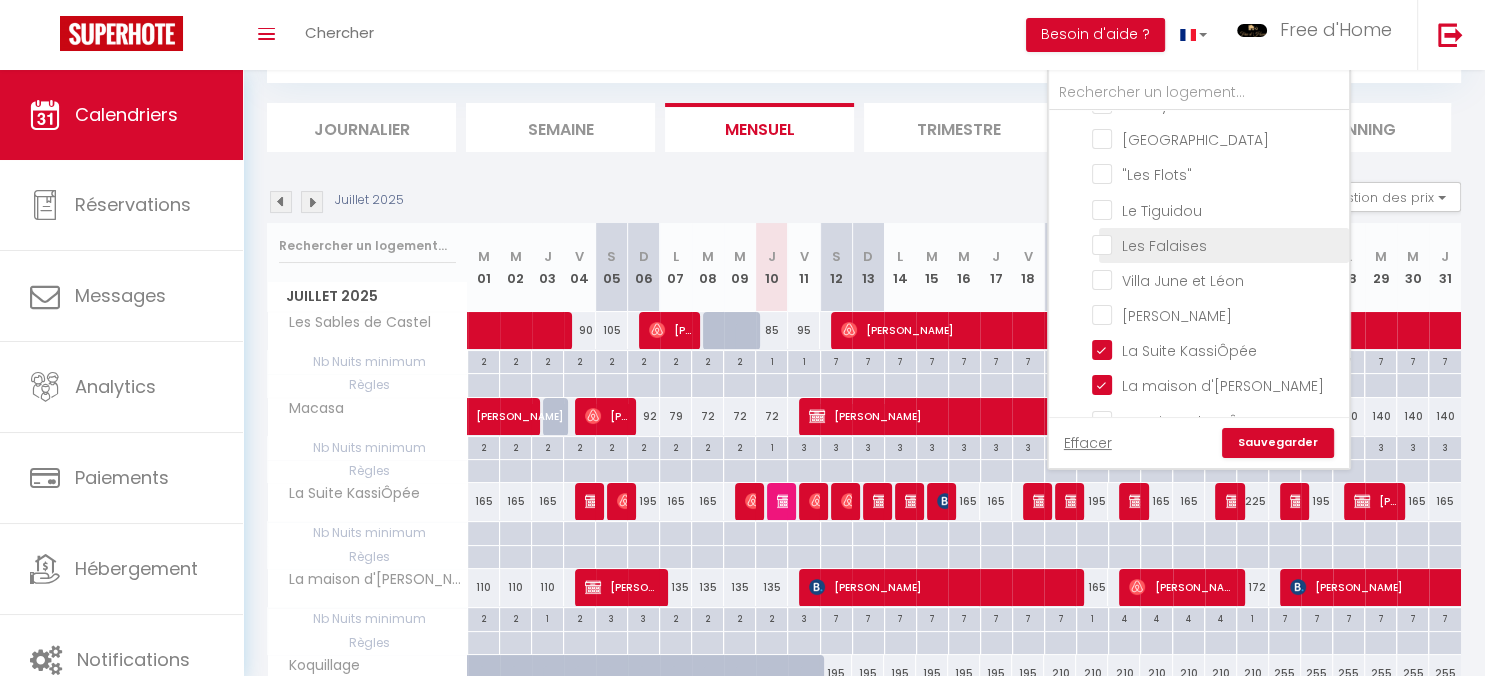 click on "Les Falaises" at bounding box center (1217, 244) 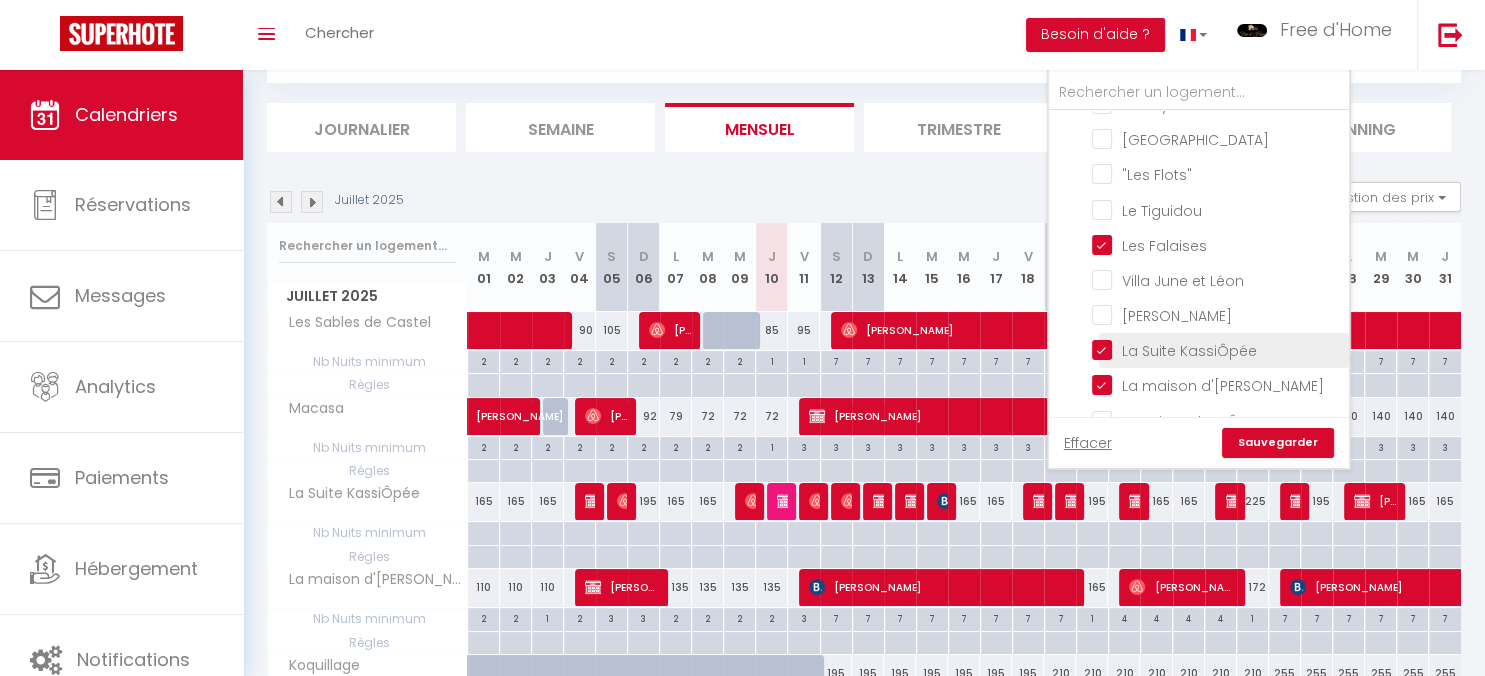 checkbox on "false" 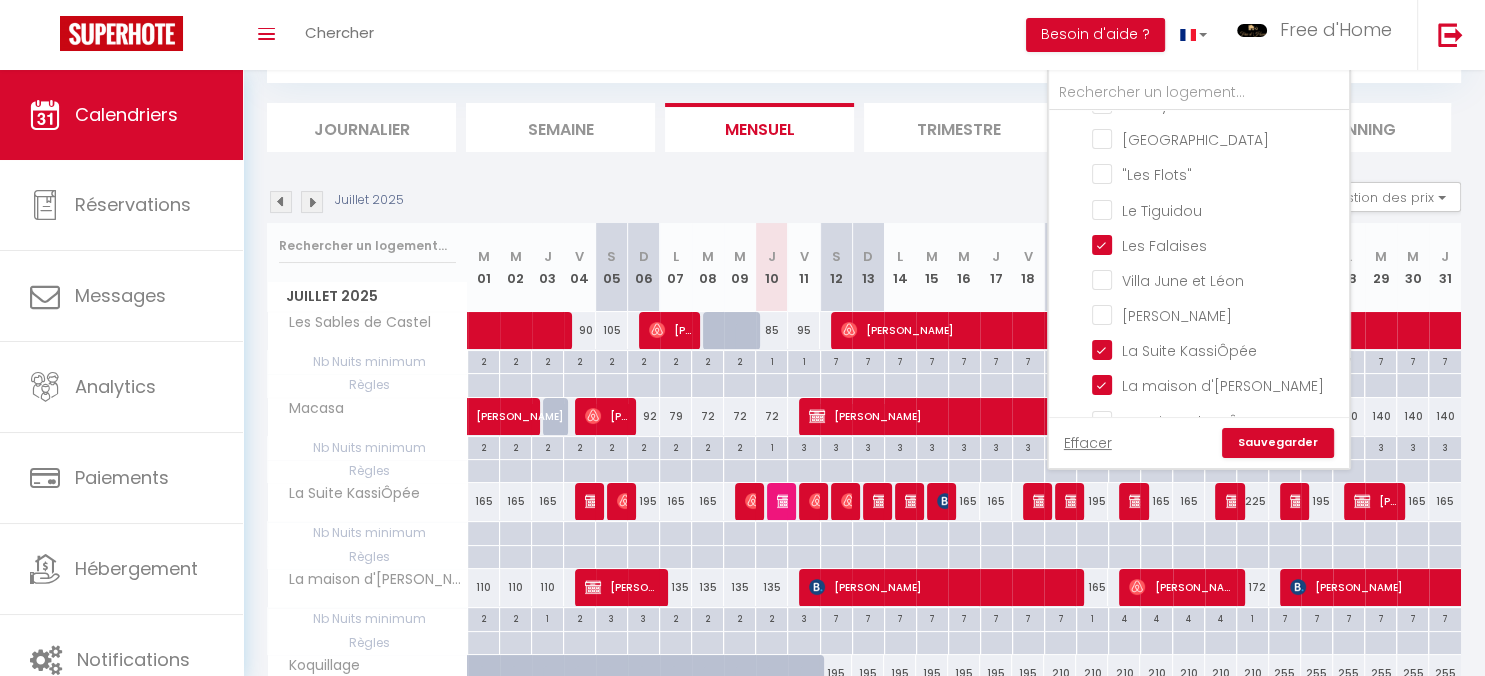 click on "Sauvegarder" at bounding box center (1278, 443) 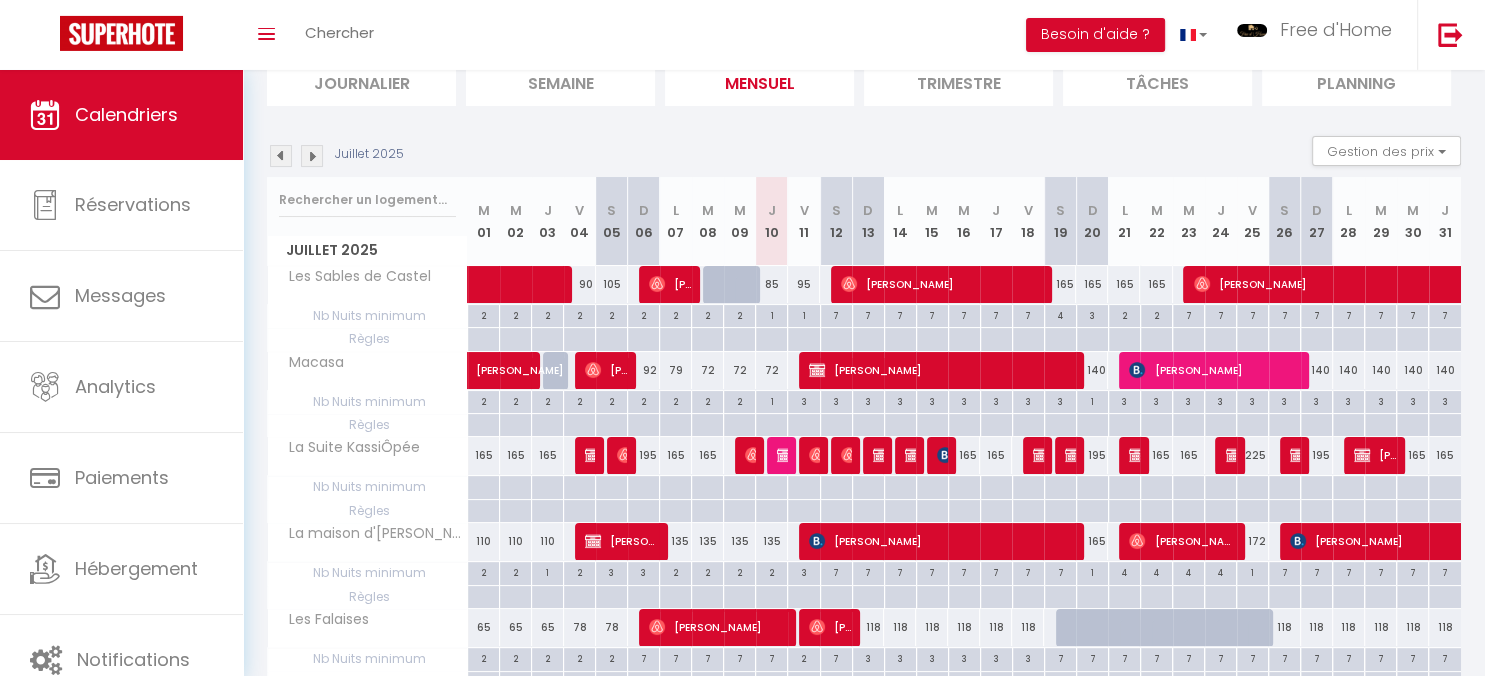 scroll, scrollTop: 281, scrollLeft: 0, axis: vertical 